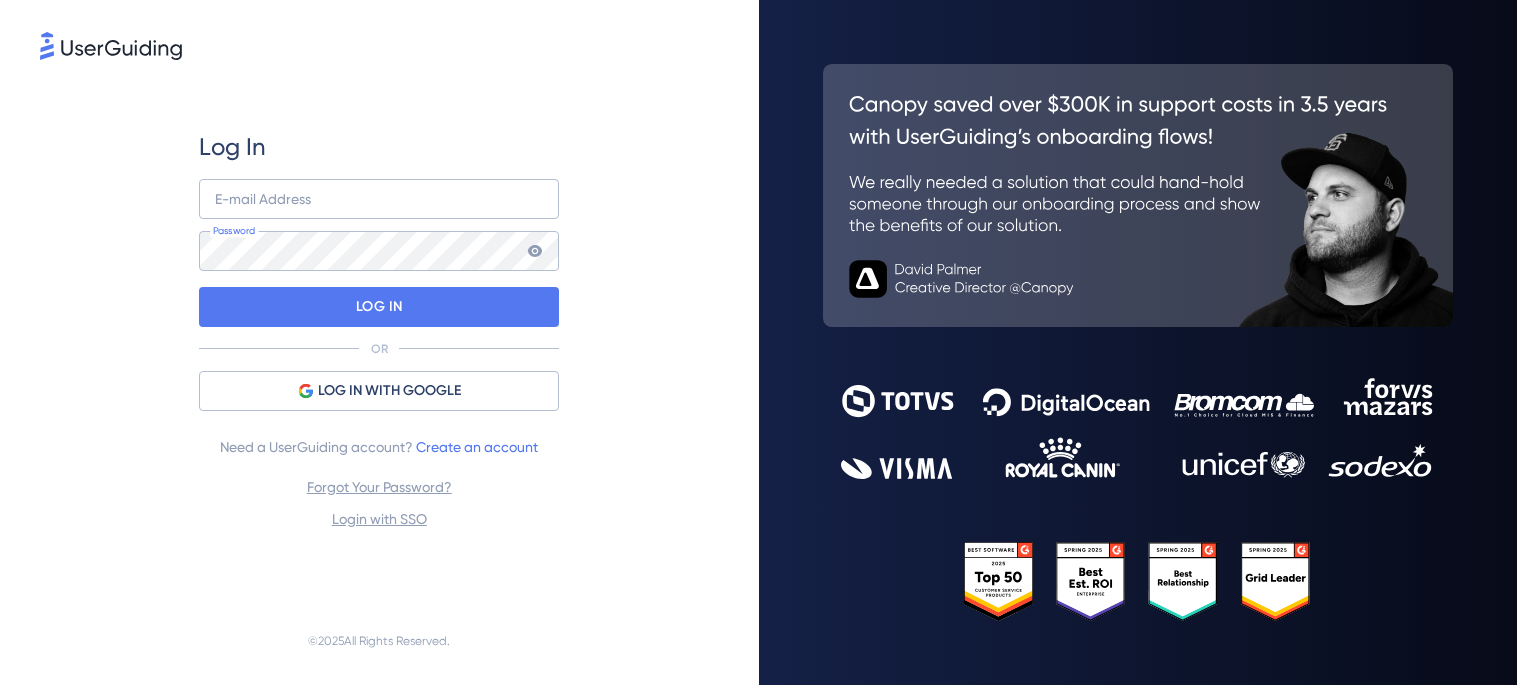 scroll, scrollTop: 0, scrollLeft: 0, axis: both 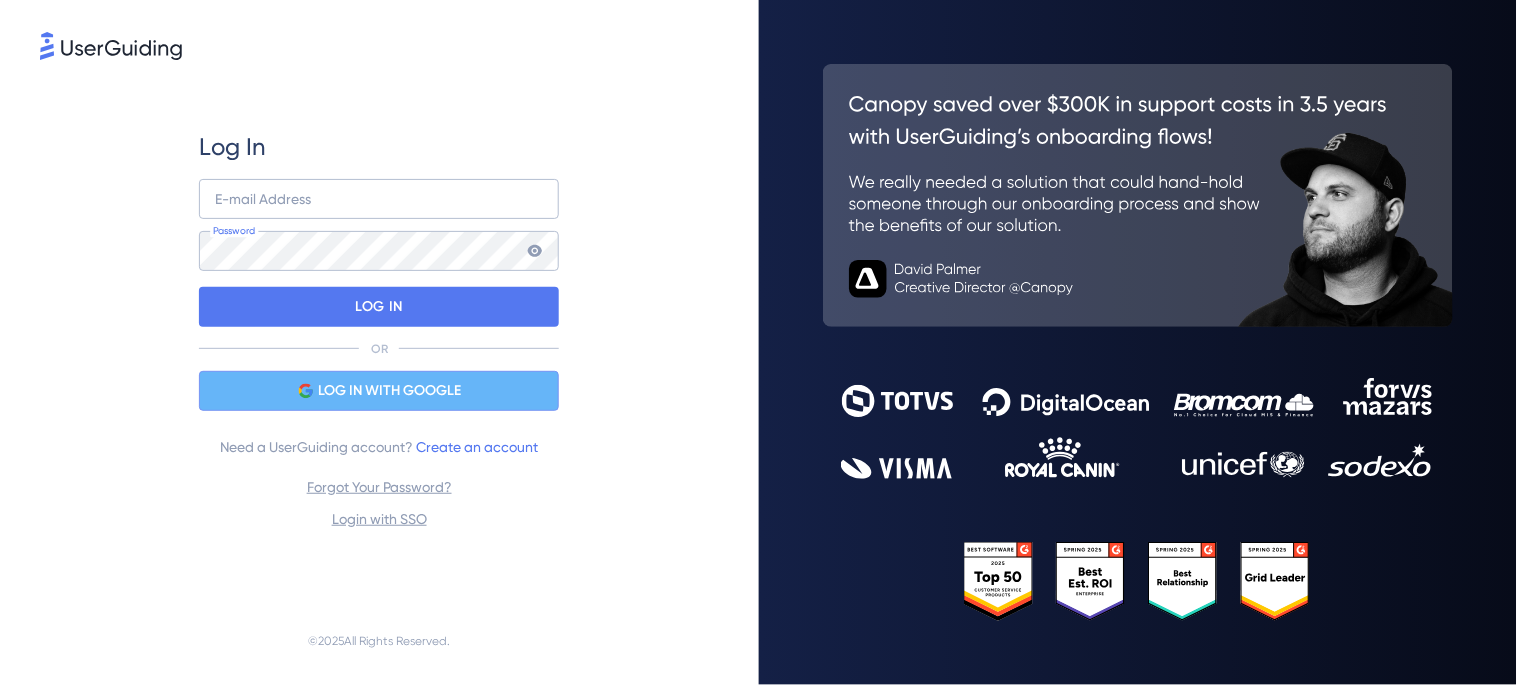 click on "LOG IN WITH GOOGLE" at bounding box center [389, 391] 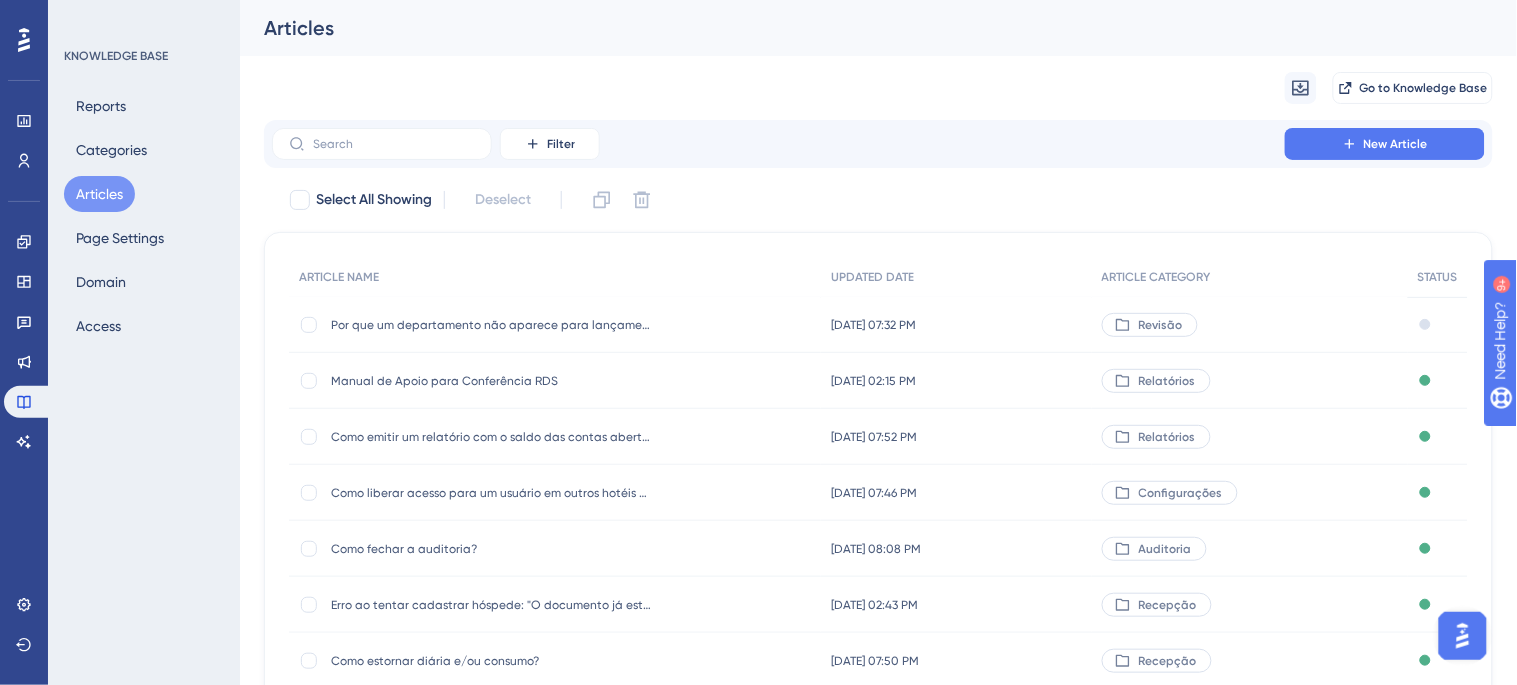 scroll, scrollTop: 0, scrollLeft: 0, axis: both 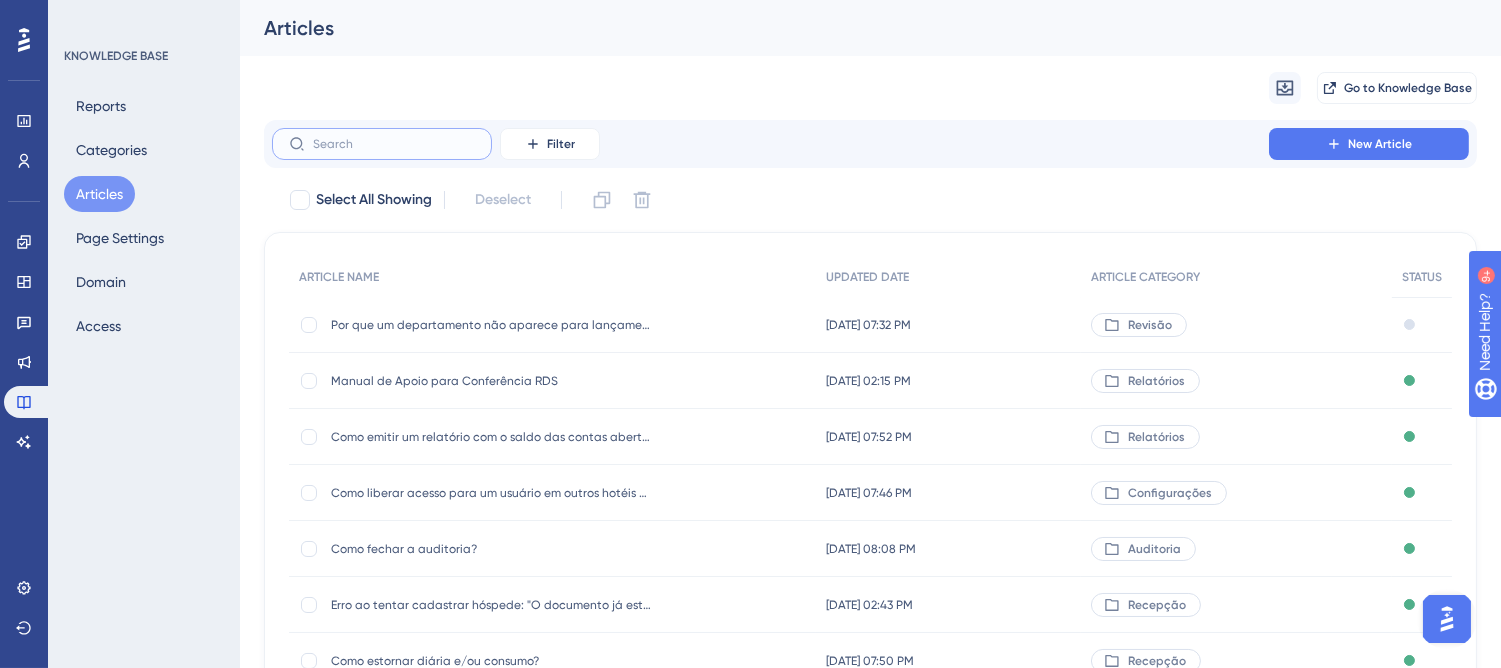 click at bounding box center (394, 144) 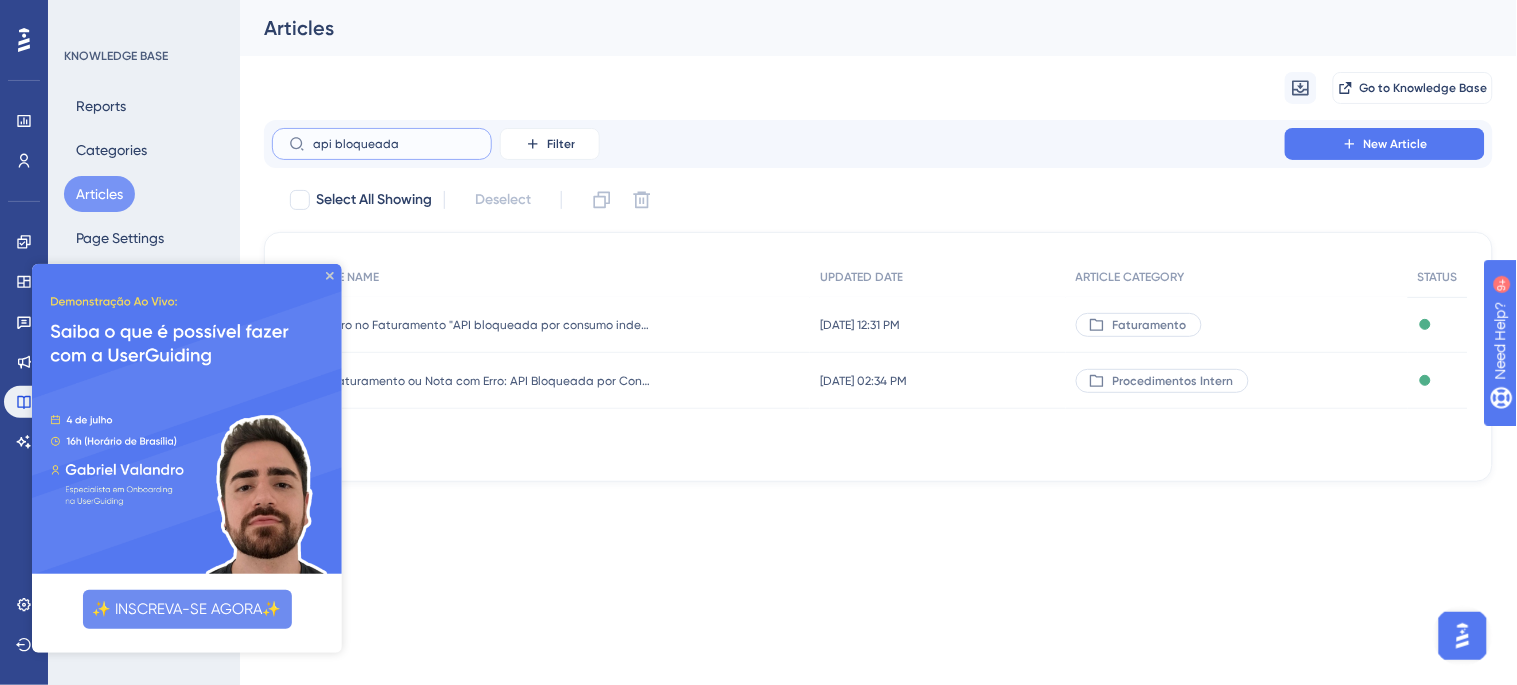 type on "api bloqueada" 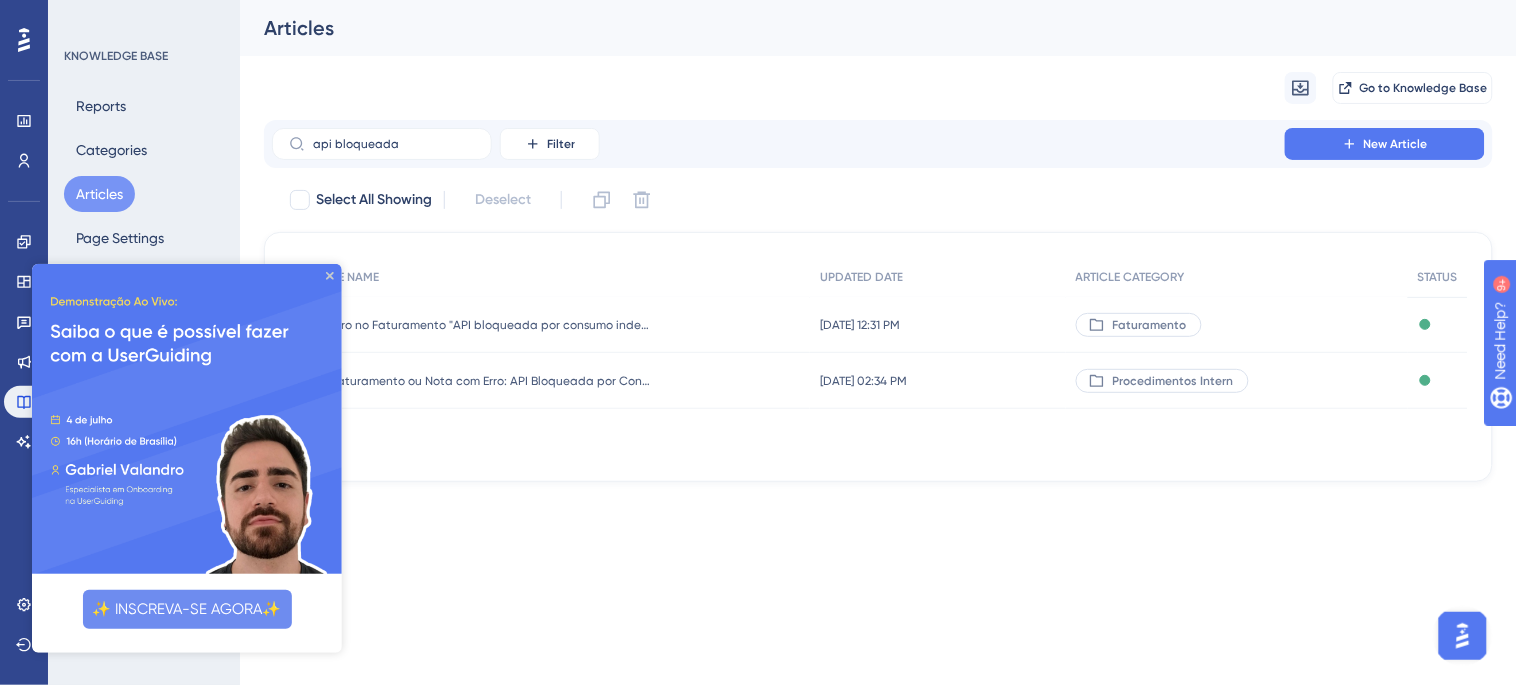 click on "Performance Users Engagement Widgets Feedback Product Updates Knowledge Base AI Assistant Settings Logout KNOWLEDGE BASE Reports Categories Articles Page Settings Domain Access Articles Migrate from Go to Knowledge Base api bloqueada Filter New Article Select All Showing Deselect ARTICLE NAME UPDATED DATE ARTICLE CATEGORY STATUS Erro  no Faturamento "API bloqueada por consumo indevido", como ajustar? Erro  no Faturamento "API bloqueada por consumo indevido", como ajustar? [DATE] 12:31 PM [DATE] 12:31 PM Faturamento Published Faturamento ou Nota com Erro: API Bloqueada por Consumo Indevido Faturamento ou Nota com Erro: API Bloqueada por Consumo Indevido [DATE] 02:34 PM [DATE] 02:34 PM Procedimentos Intern Published" at bounding box center (758, 273) 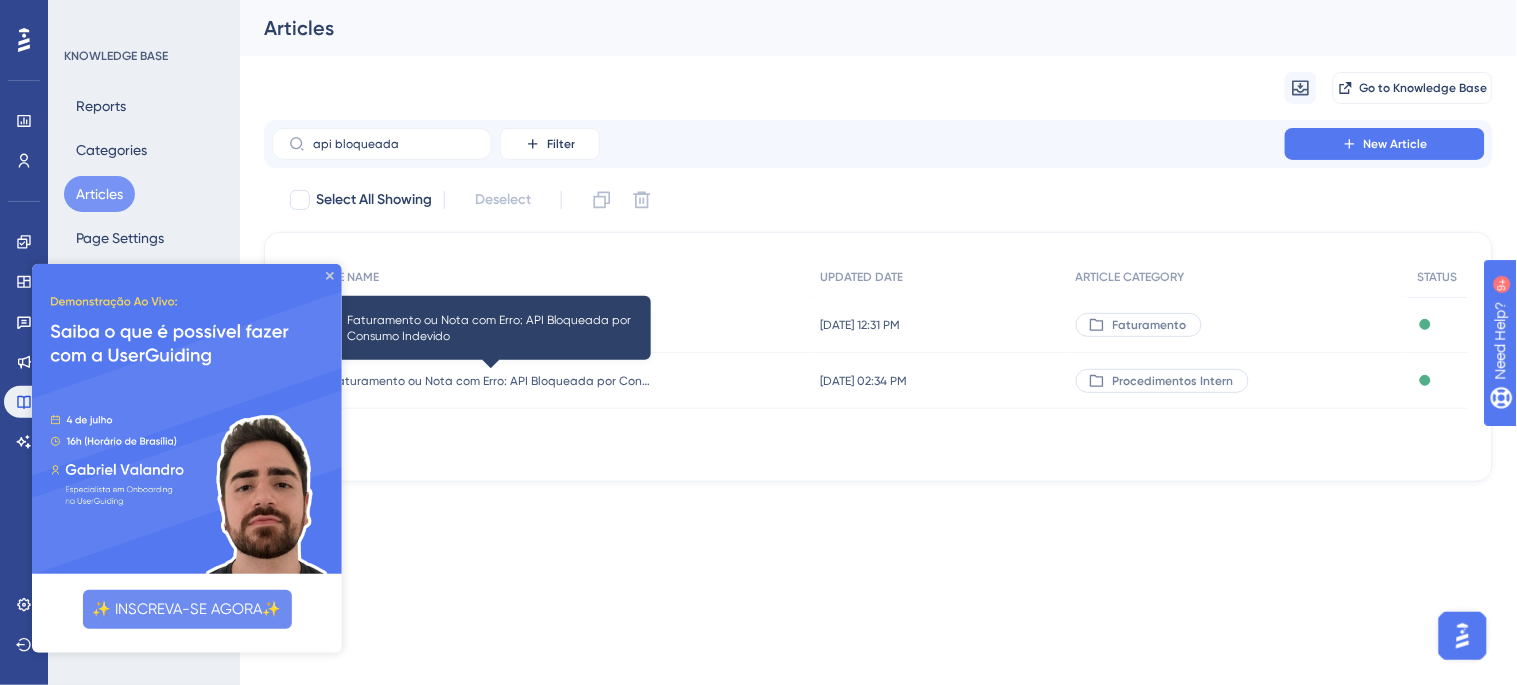 drag, startPoint x: 496, startPoint y: 374, endPoint x: 413, endPoint y: 517, distance: 165.34207 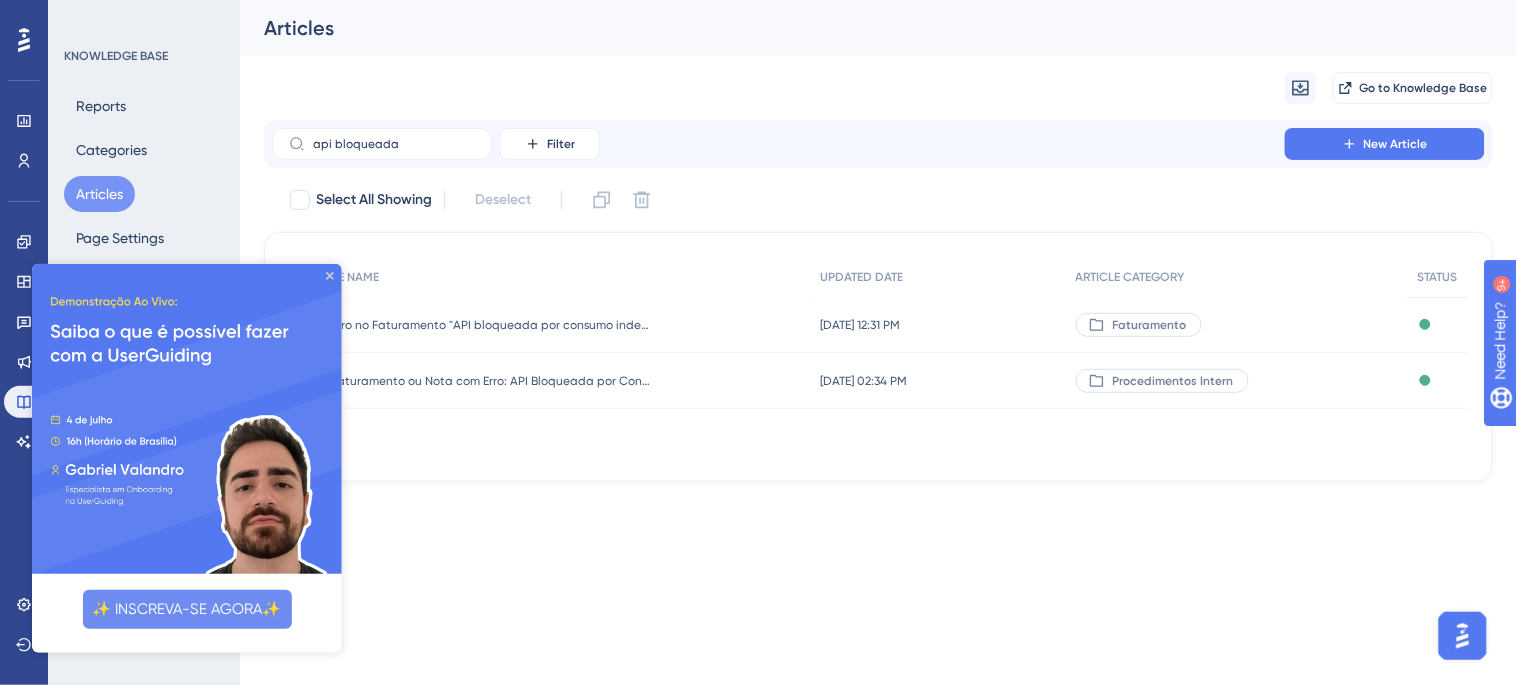 click at bounding box center (186, 418) 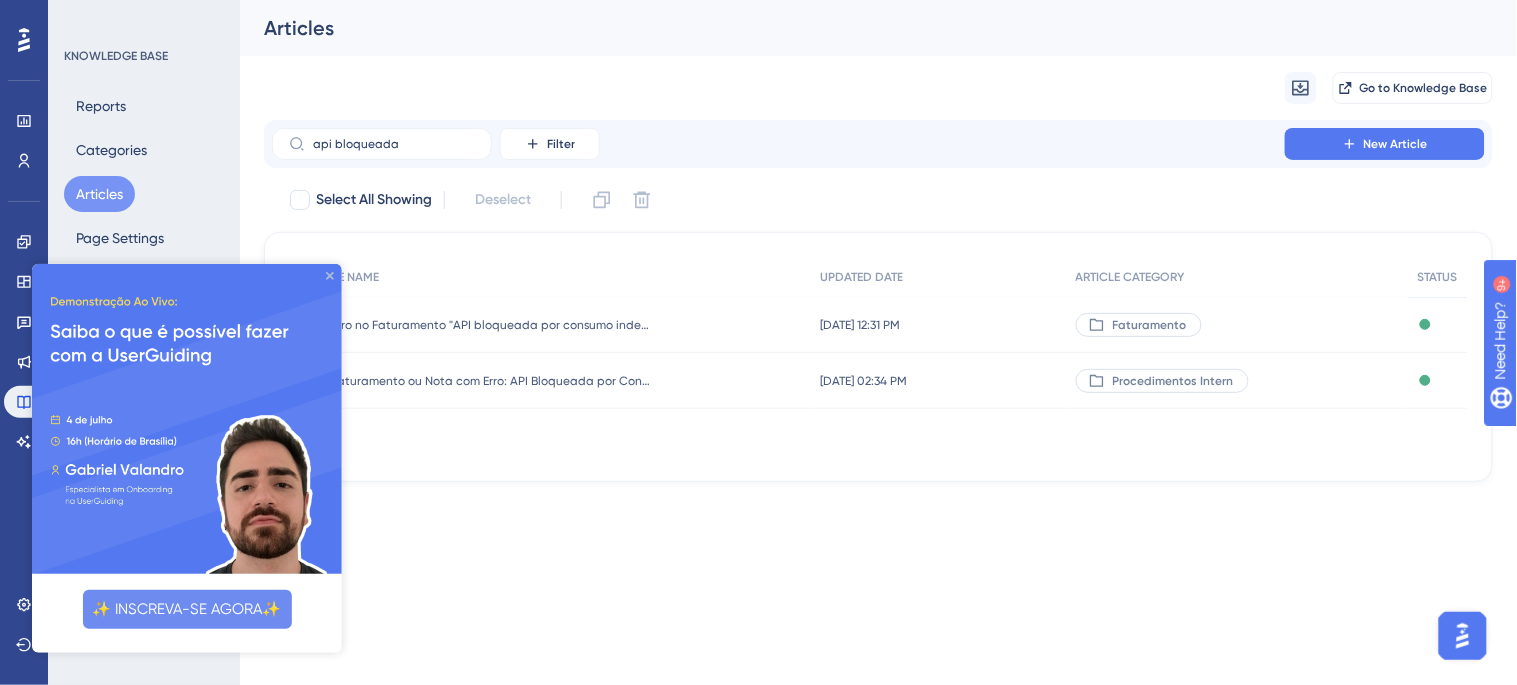 click 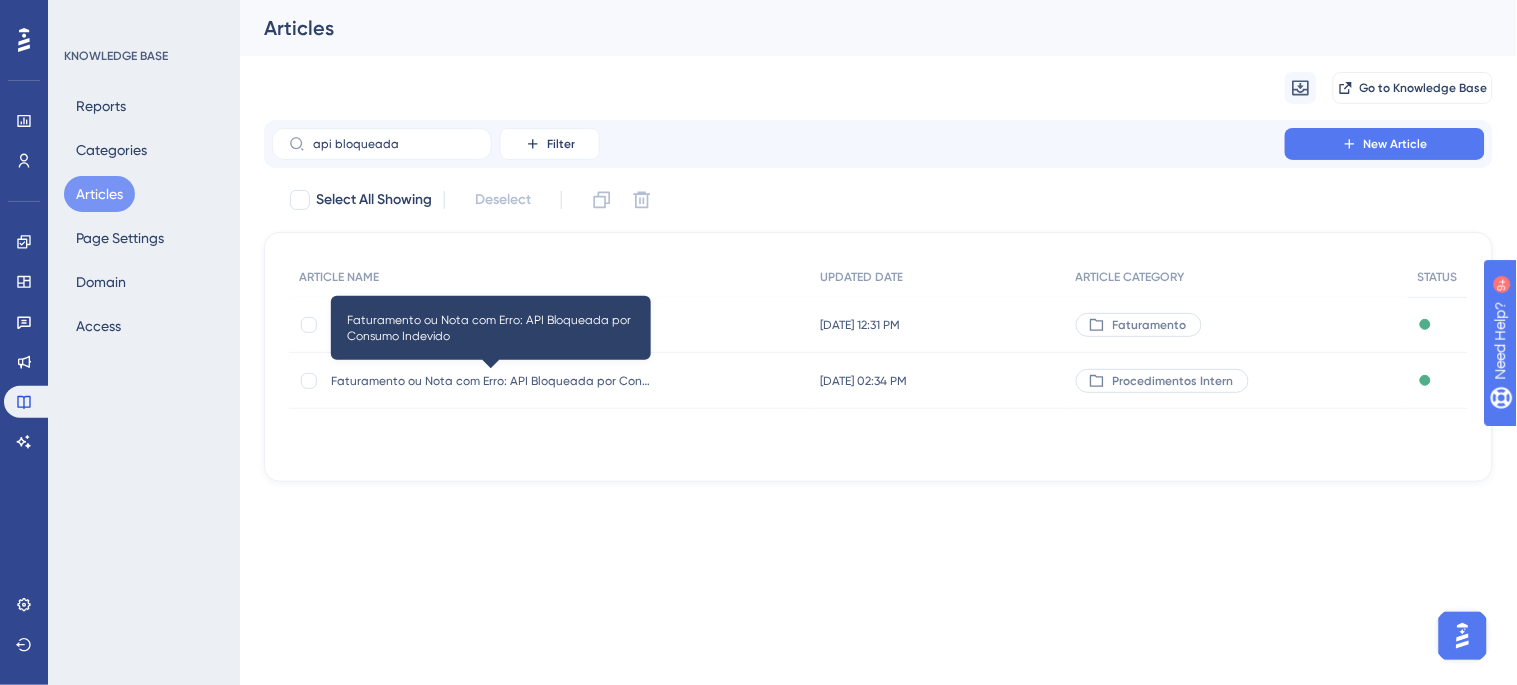 click on "Faturamento ou Nota com Erro: API Bloqueada por Consumo Indevido" at bounding box center (491, 381) 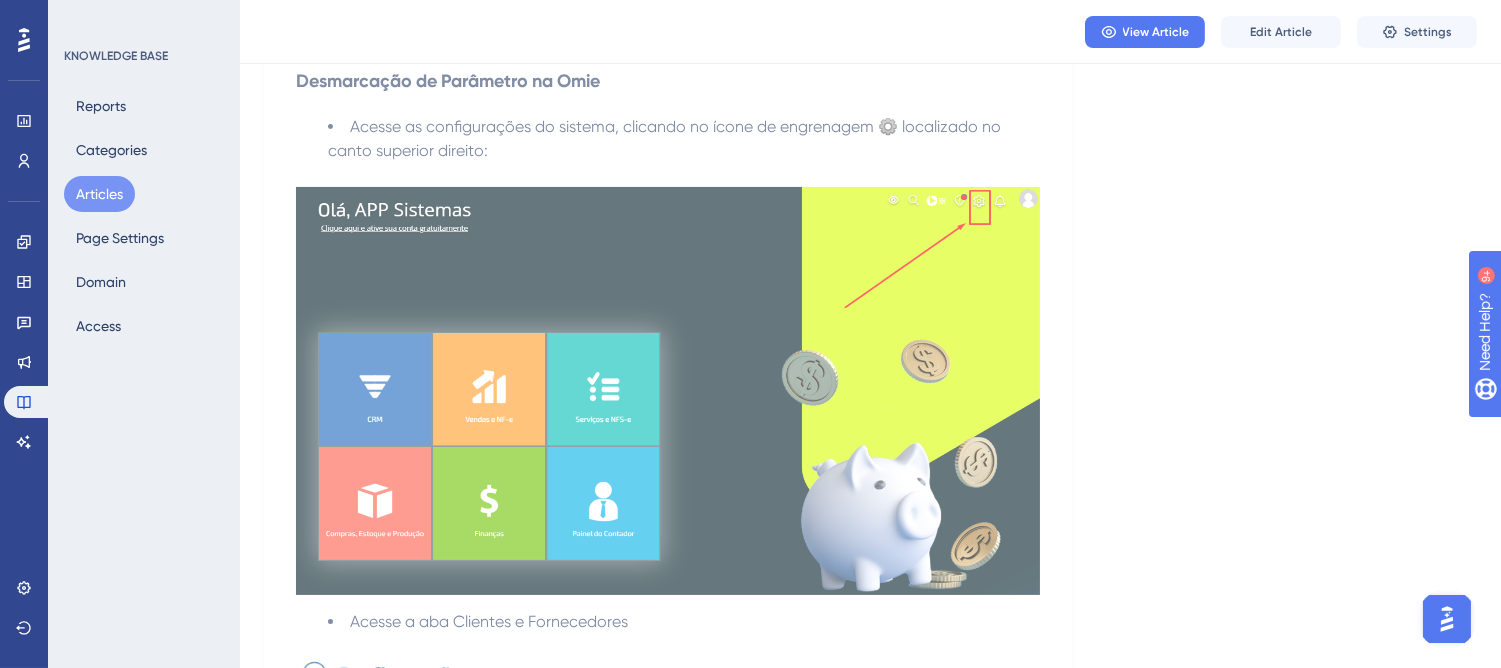 scroll, scrollTop: 555, scrollLeft: 0, axis: vertical 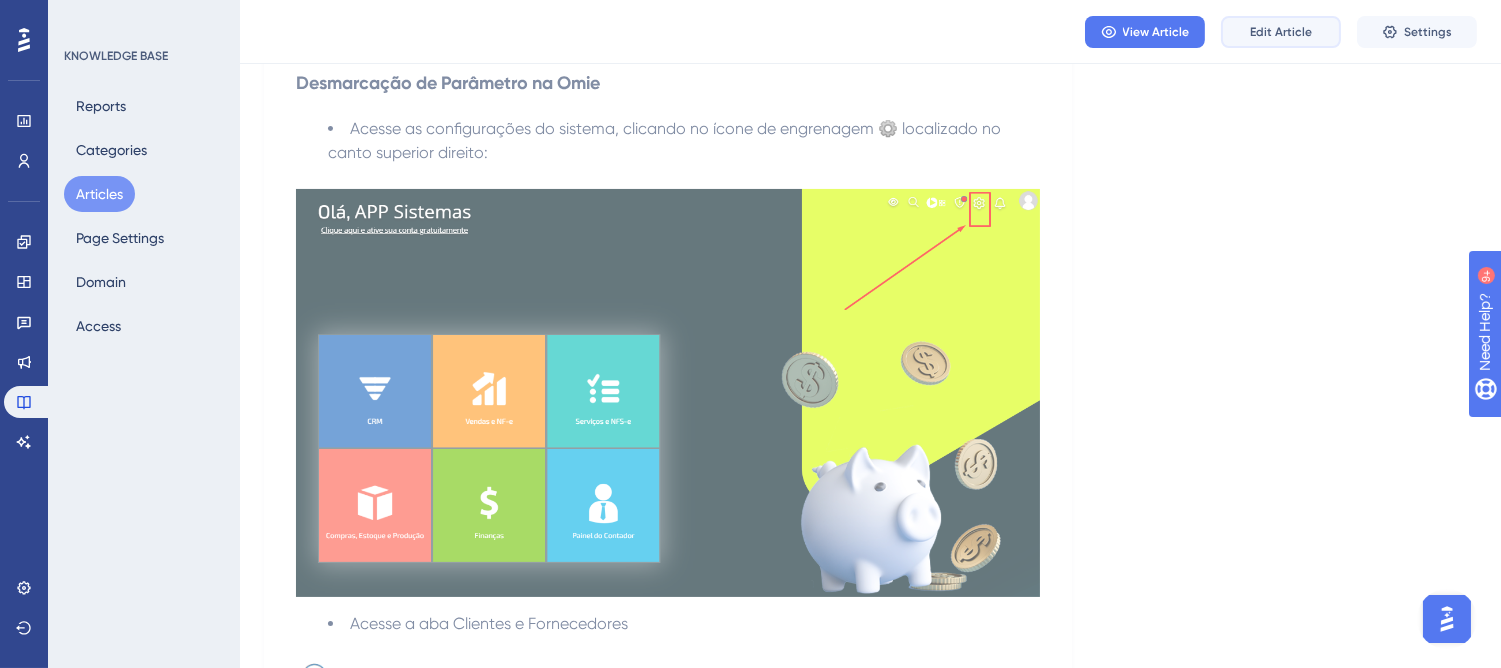 click on "Edit Article" at bounding box center [1281, 32] 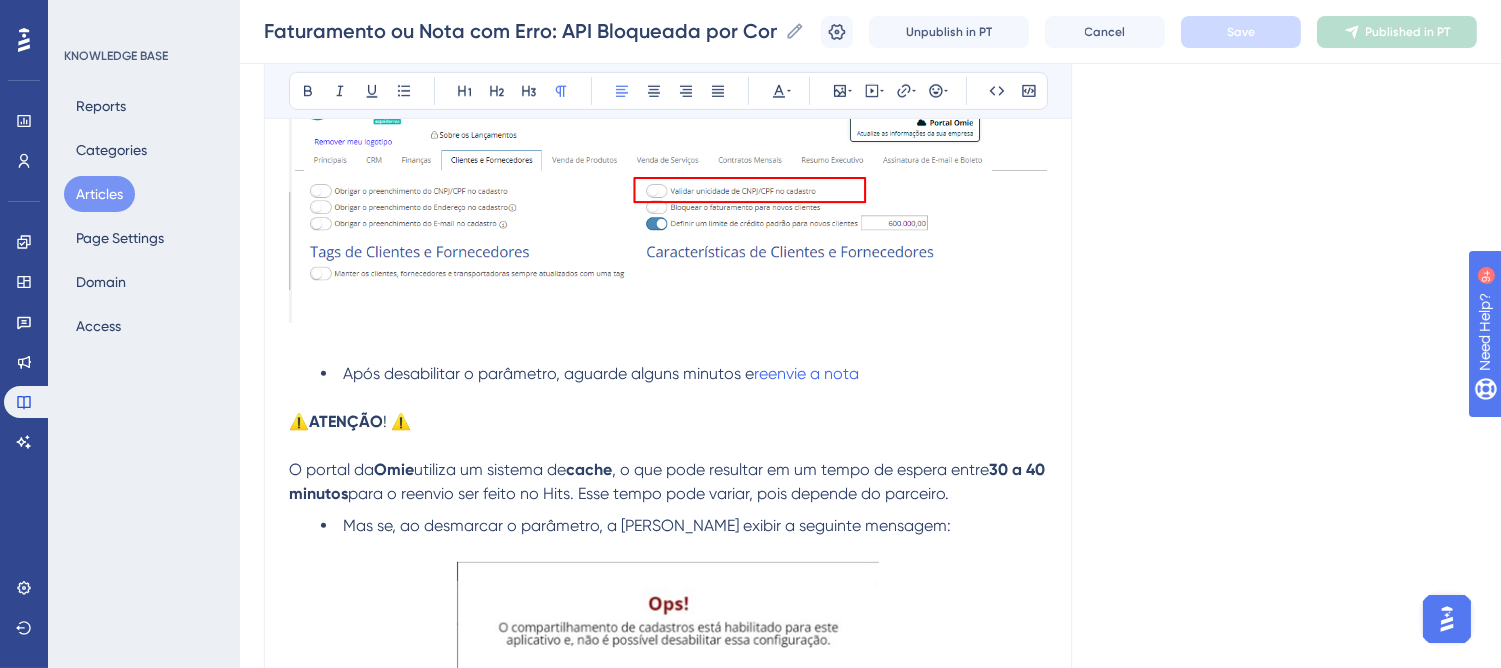 scroll, scrollTop: 1625, scrollLeft: 0, axis: vertical 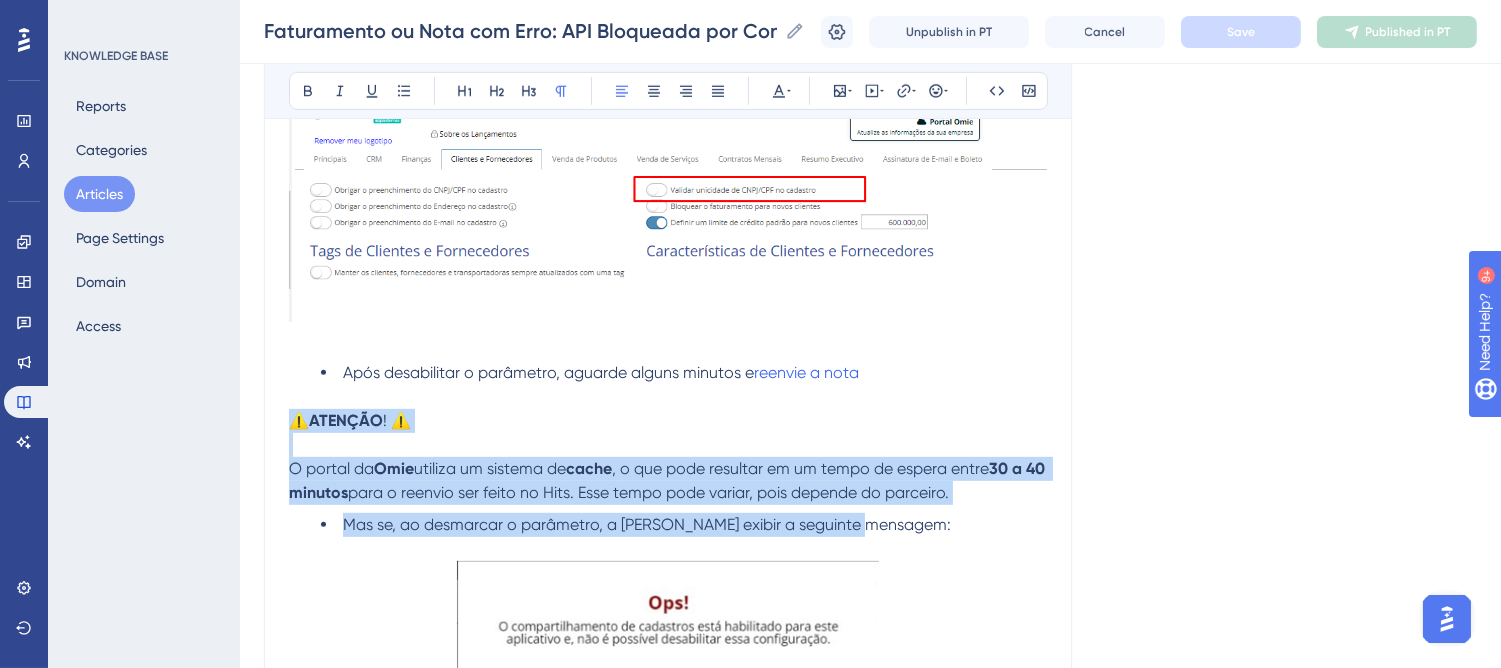 drag, startPoint x: 294, startPoint y: 397, endPoint x: 901, endPoint y: 503, distance: 616.18585 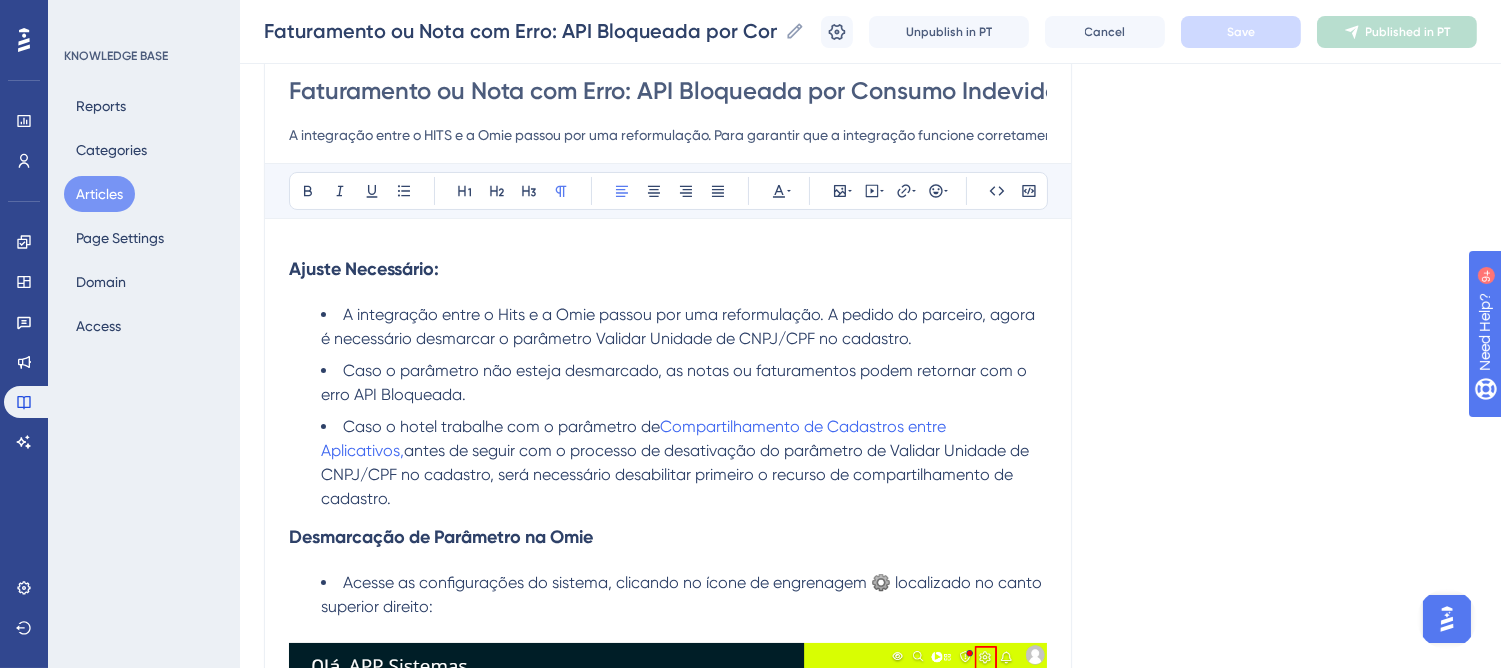 scroll, scrollTop: 181, scrollLeft: 0, axis: vertical 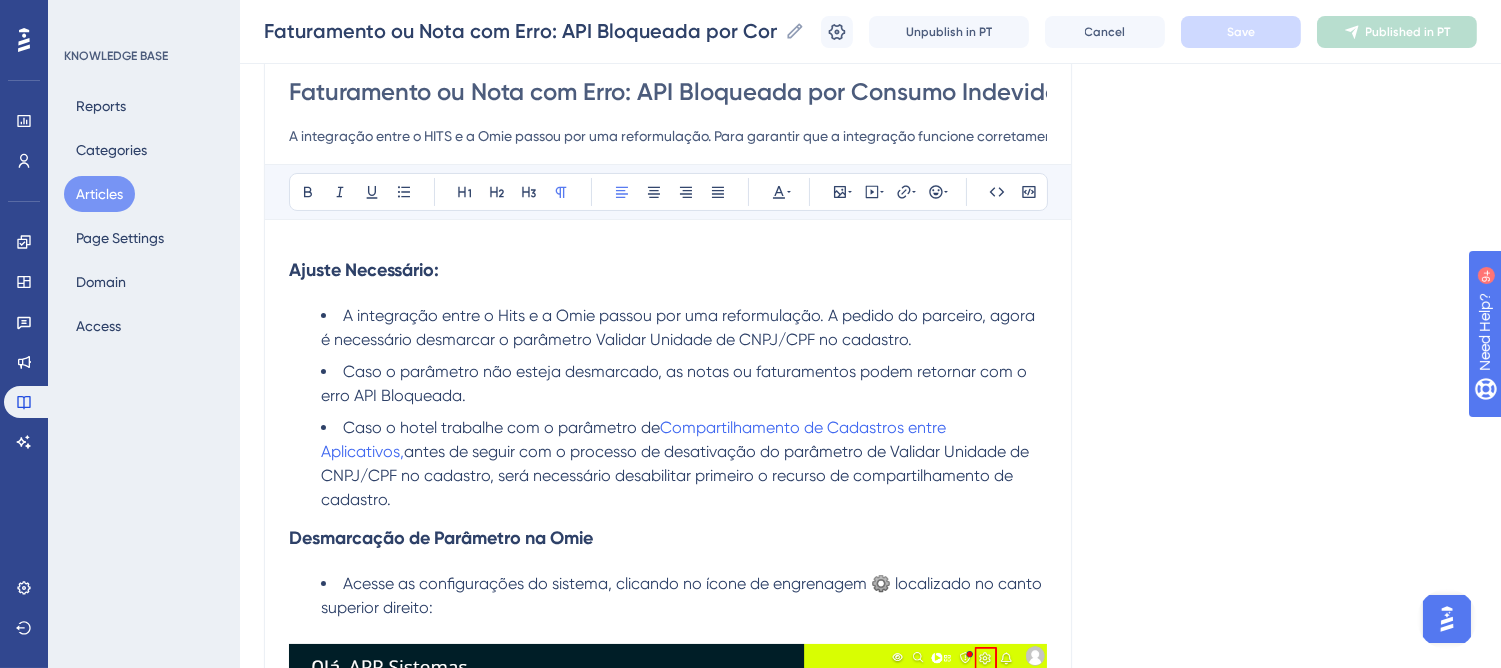 click on "Caso o hotel trabalhe com o parâmetro de  Compartilhamento de Cadastros entre Aplicativos,  antes de seguir com o processo de desativação do parâmetro de Validar Unidade de CNPJ/CPF no cadastro, será necessário desabilitar primeiro o recurso de compartilhamento de cadastro." at bounding box center (684, 464) 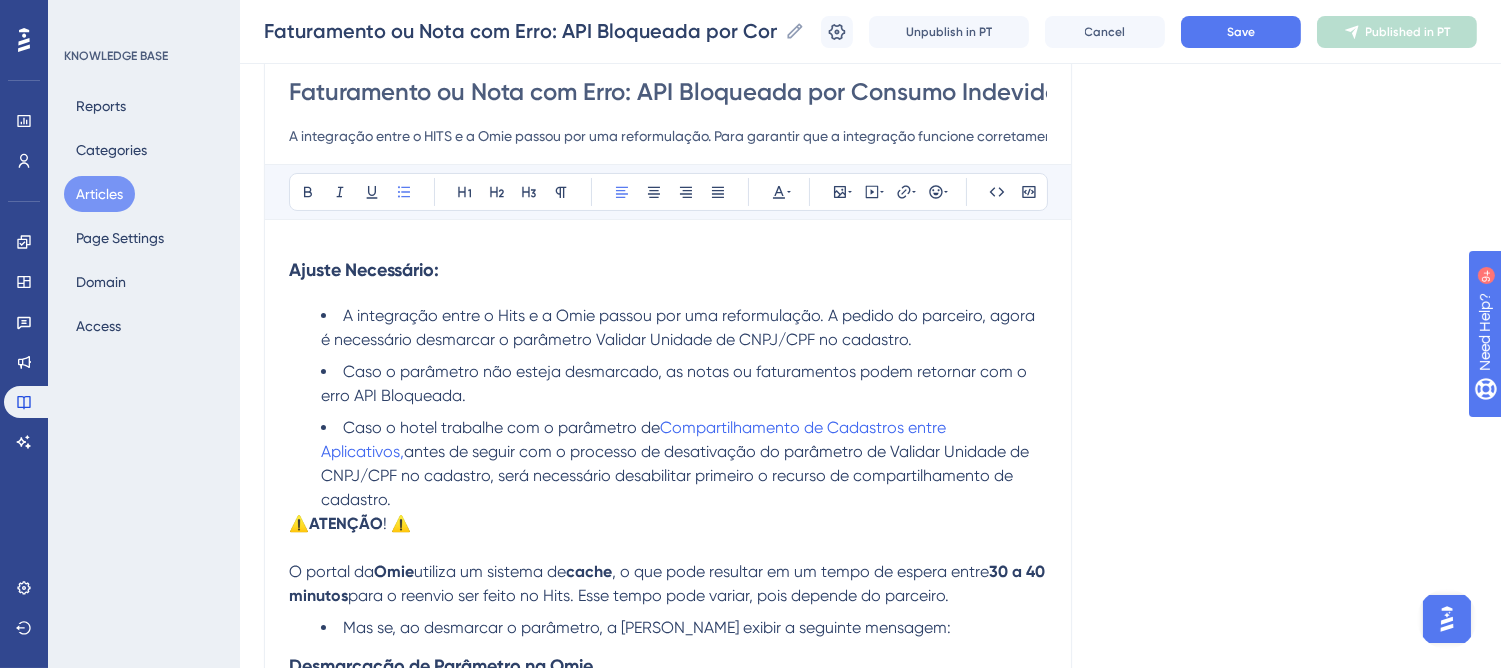 click on "Caso o hotel trabalhe com o parâmetro de  Compartilhamento de Cadastros entre Aplicativos,  antes de seguir com o processo de desativação do parâmetro de Validar Unidade de CNPJ/CPF no cadastro, será necessário desabilitar primeiro o recurso de compartilhamento de cadastro." at bounding box center [684, 464] 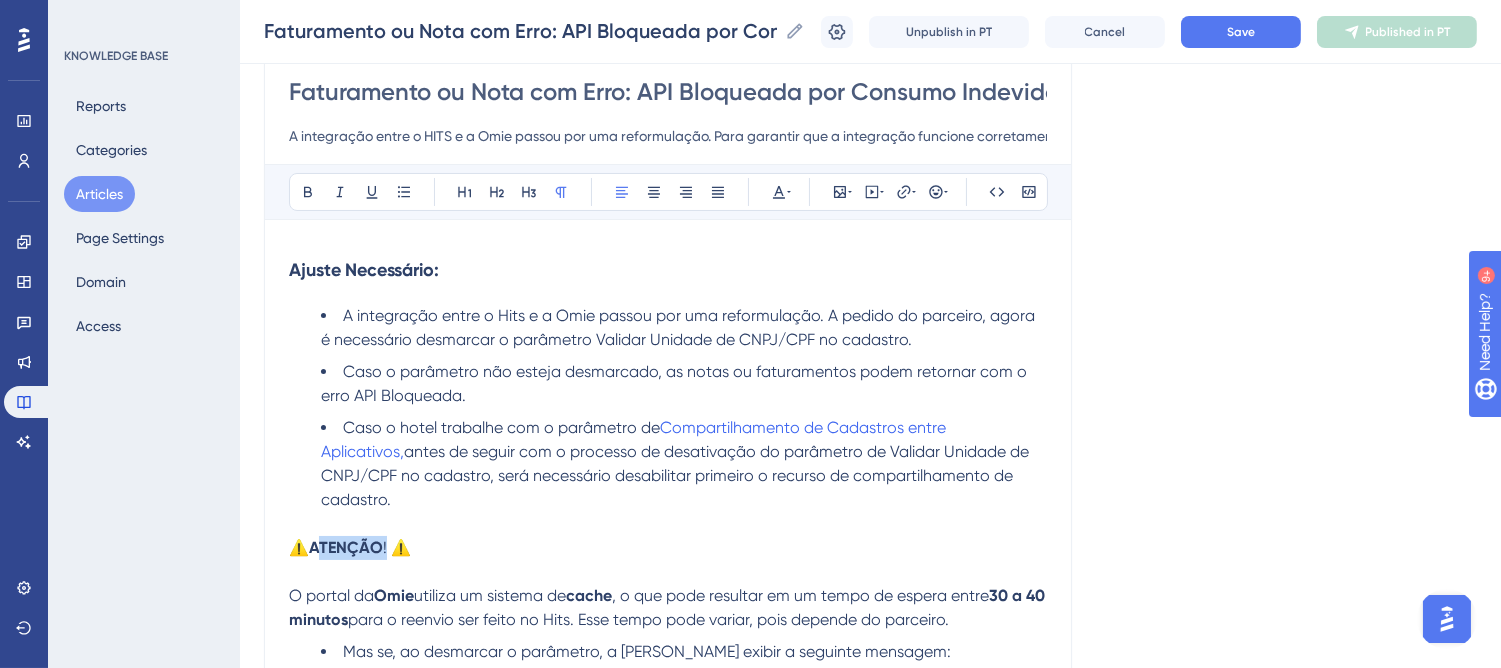drag, startPoint x: 316, startPoint y: 525, endPoint x: 390, endPoint y: 520, distance: 74.168724 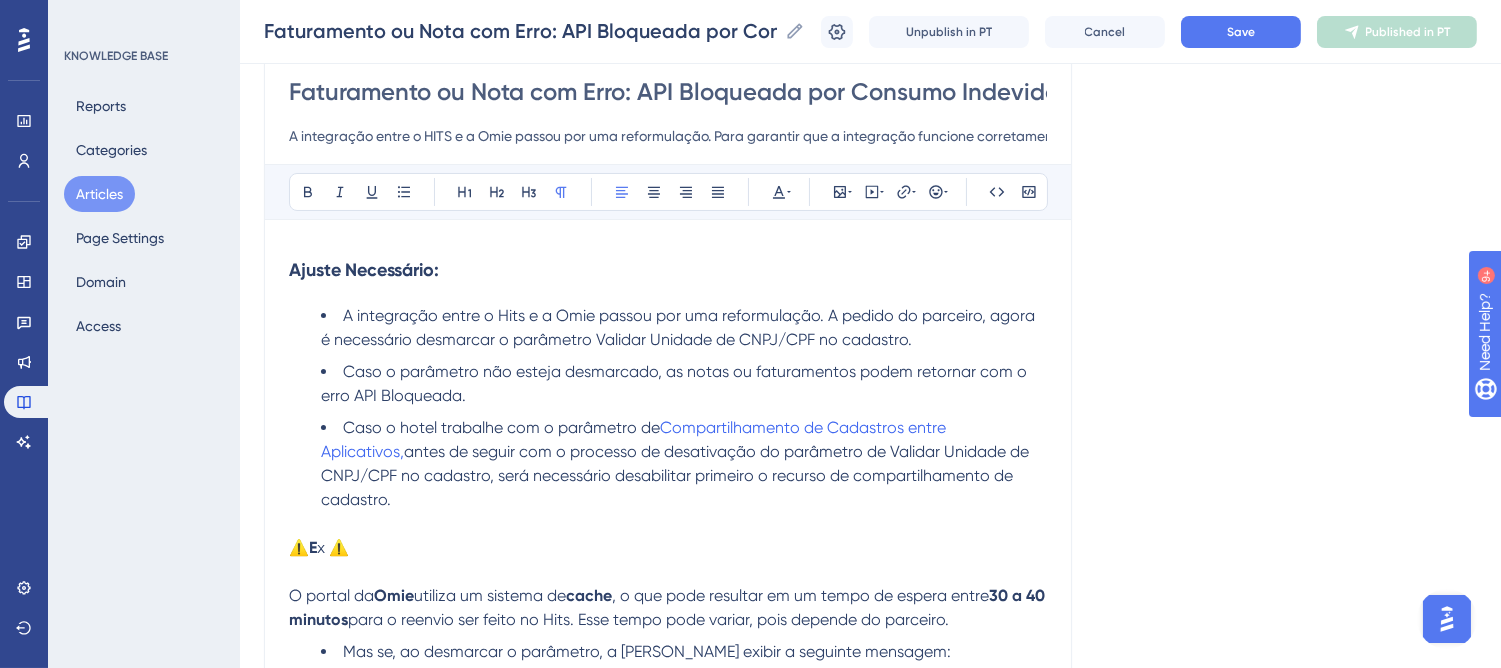 type 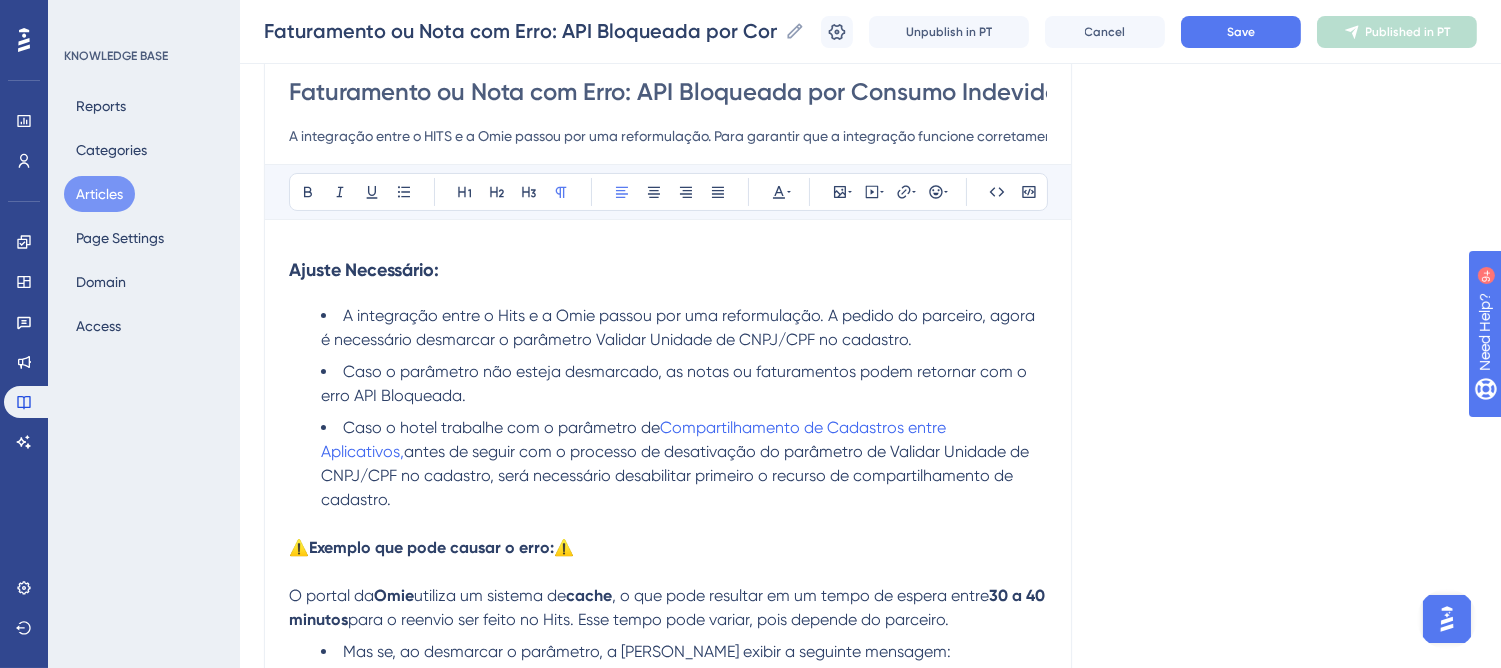 drag, startPoint x: 1017, startPoint y: 591, endPoint x: 248, endPoint y: 572, distance: 769.2347 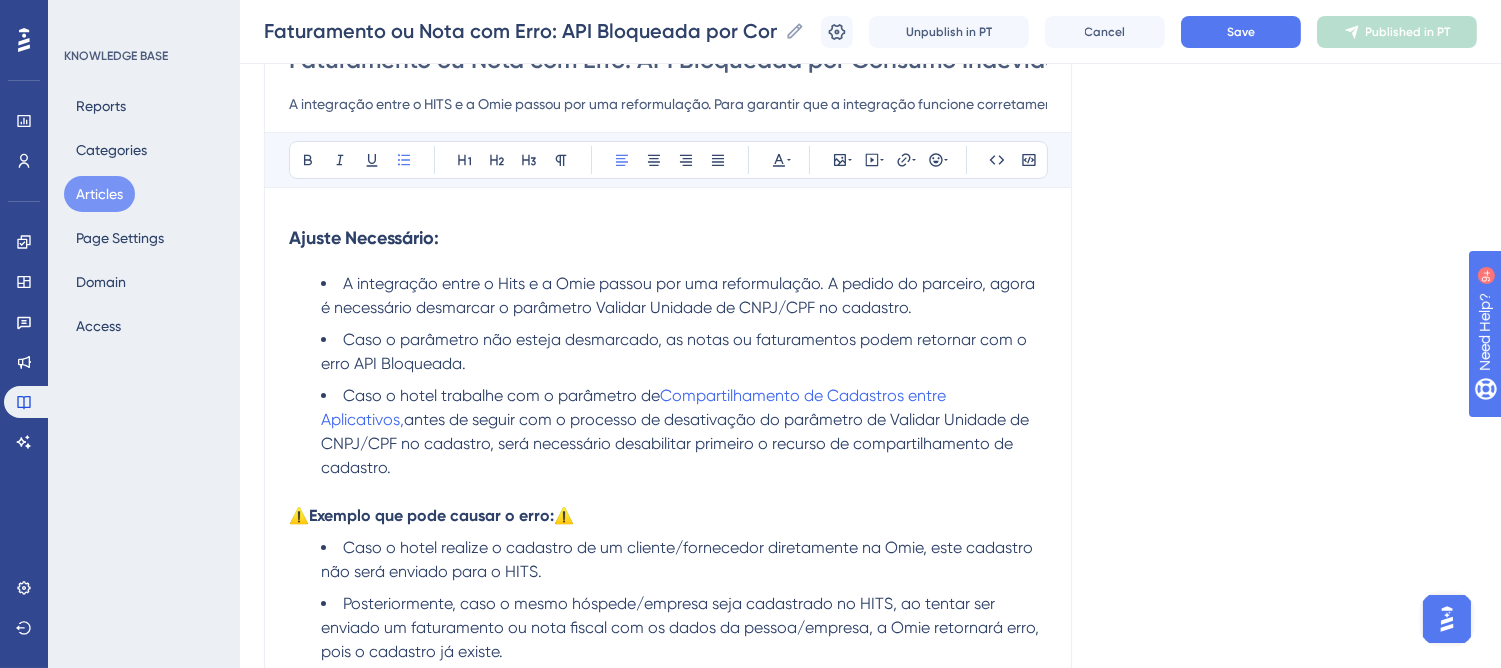 scroll, scrollTop: 236, scrollLeft: 0, axis: vertical 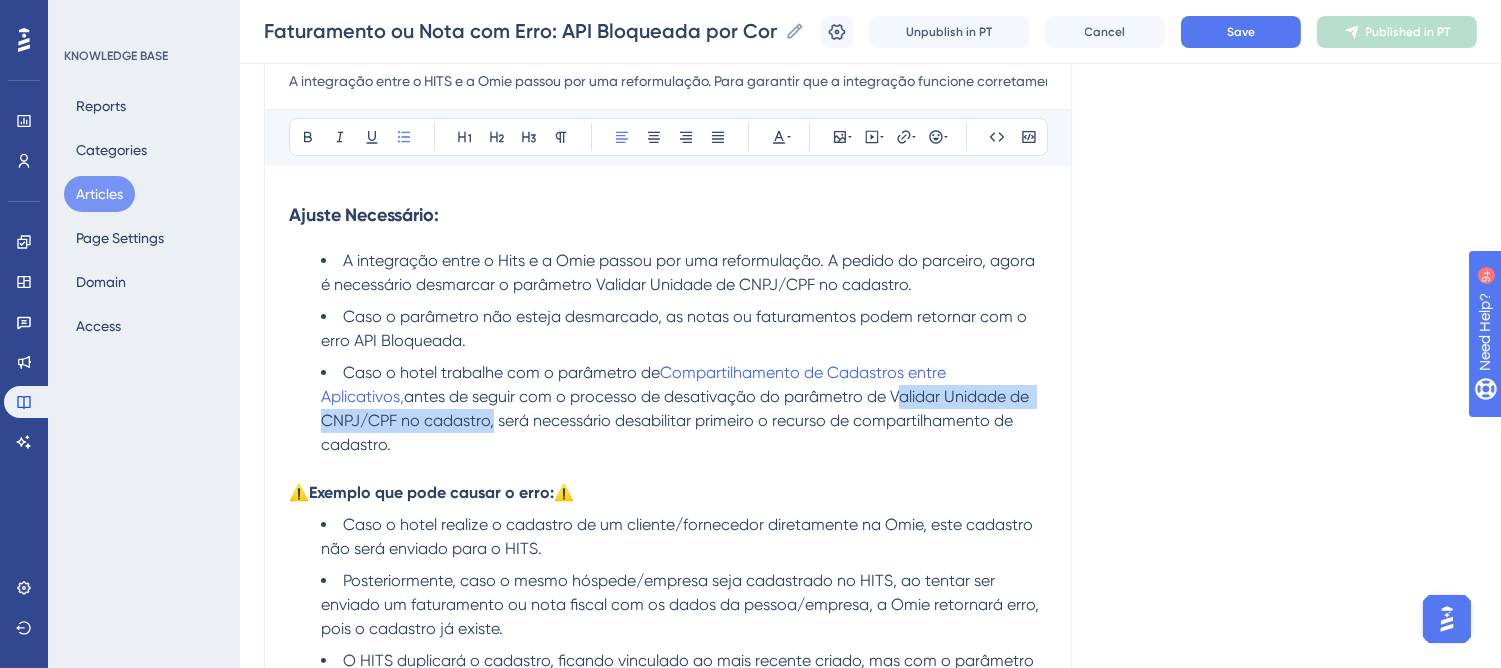 drag, startPoint x: 806, startPoint y: 390, endPoint x: 407, endPoint y: 426, distance: 400.62076 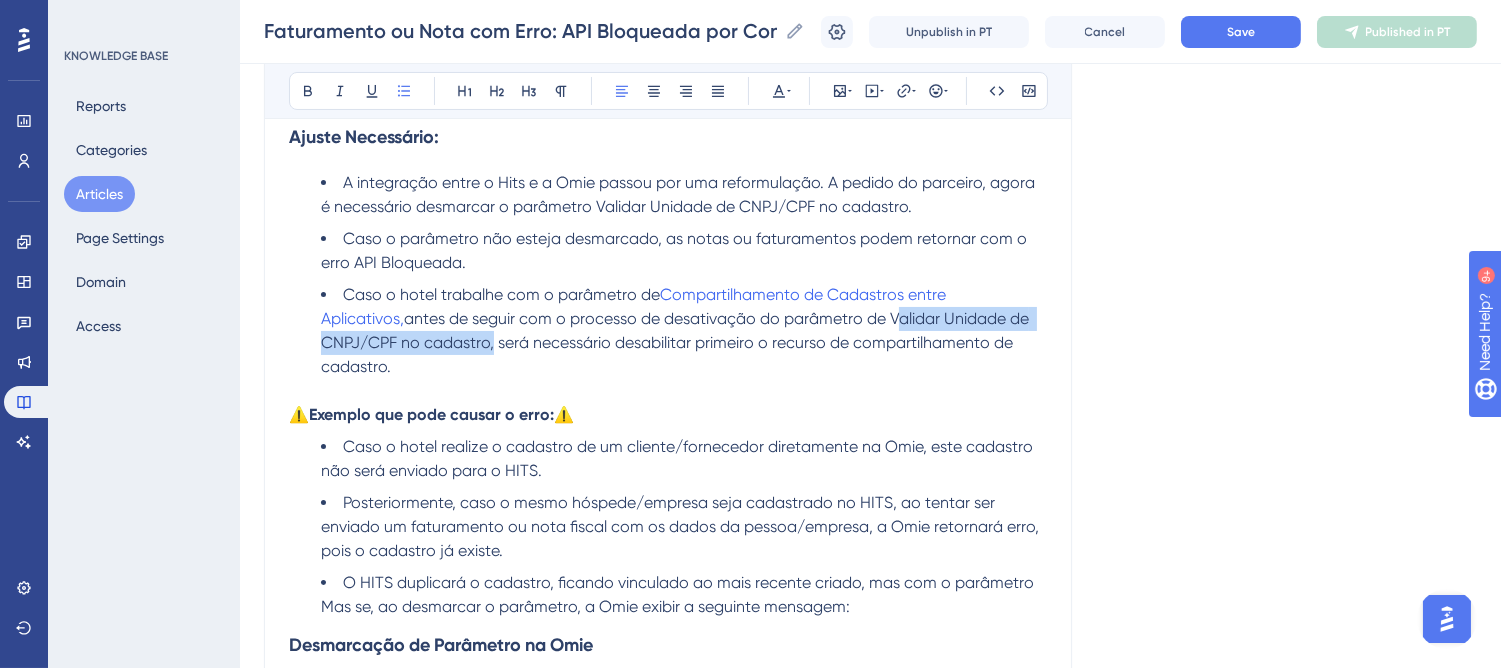 scroll, scrollTop: 347, scrollLeft: 0, axis: vertical 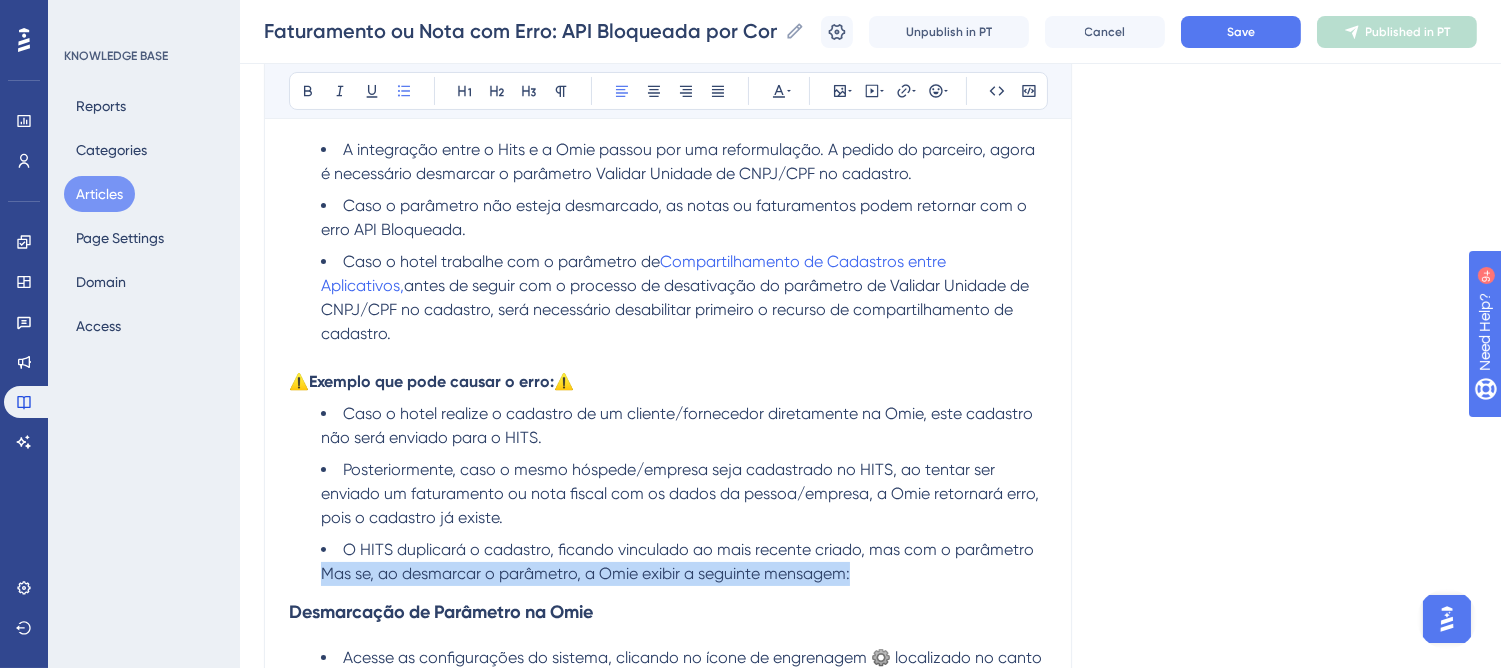 drag, startPoint x: 801, startPoint y: 552, endPoint x: 325, endPoint y: 547, distance: 476.02625 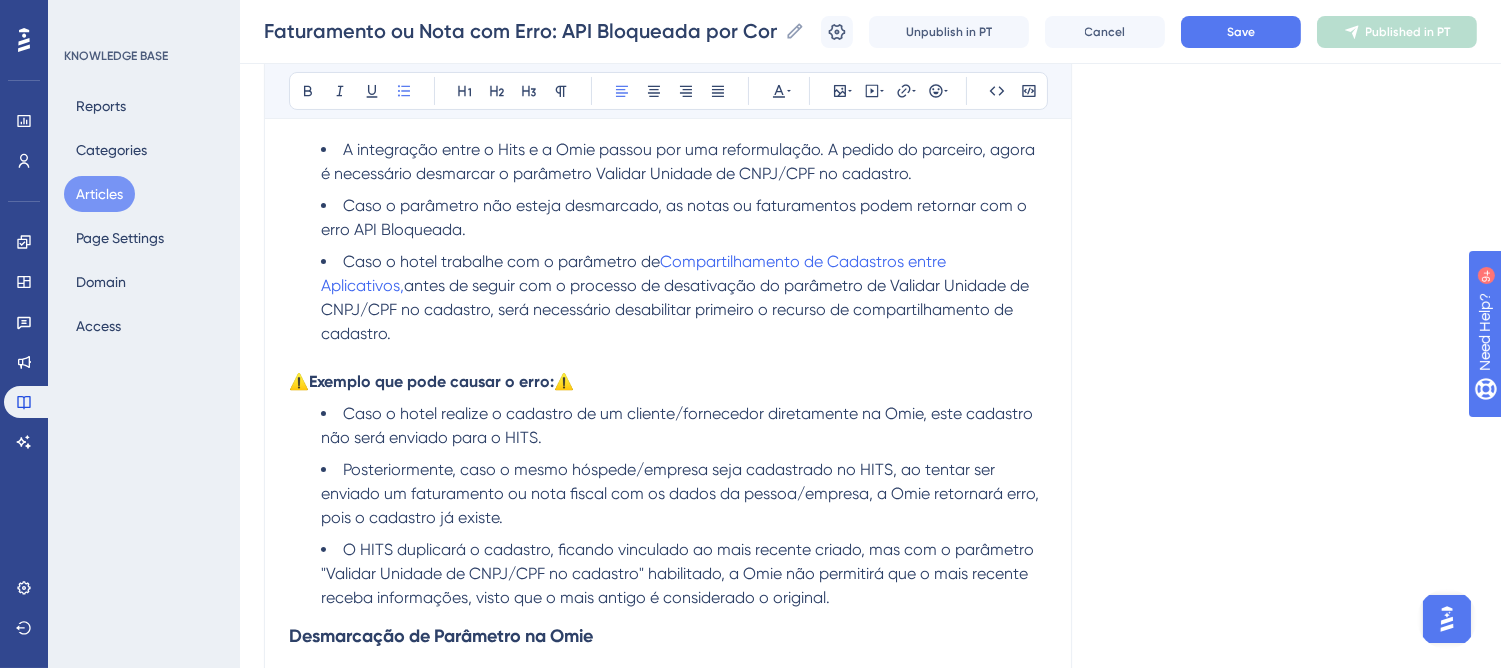 click on "⚠️  Exemplo que pode causar o erro:  ⚠️" at bounding box center (668, 382) 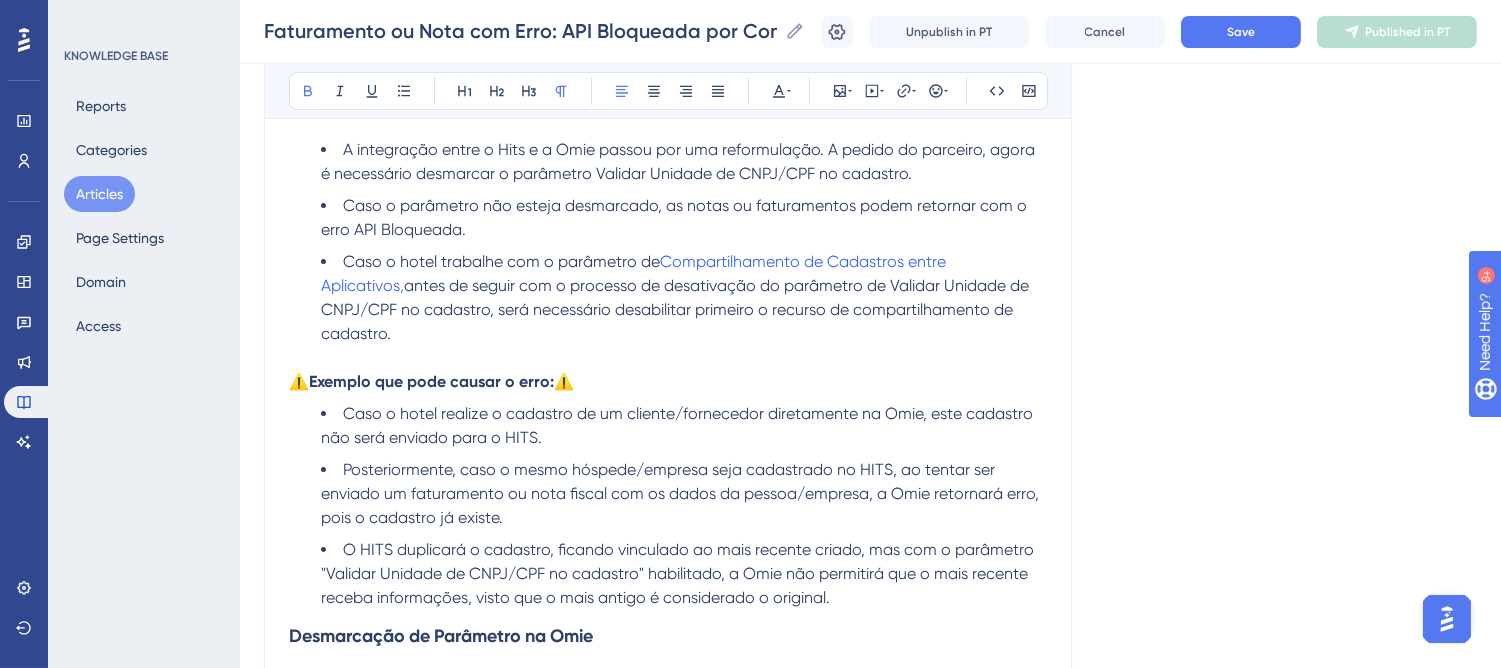 click on "Exemplo que pode causar o erro:" at bounding box center (431, 381) 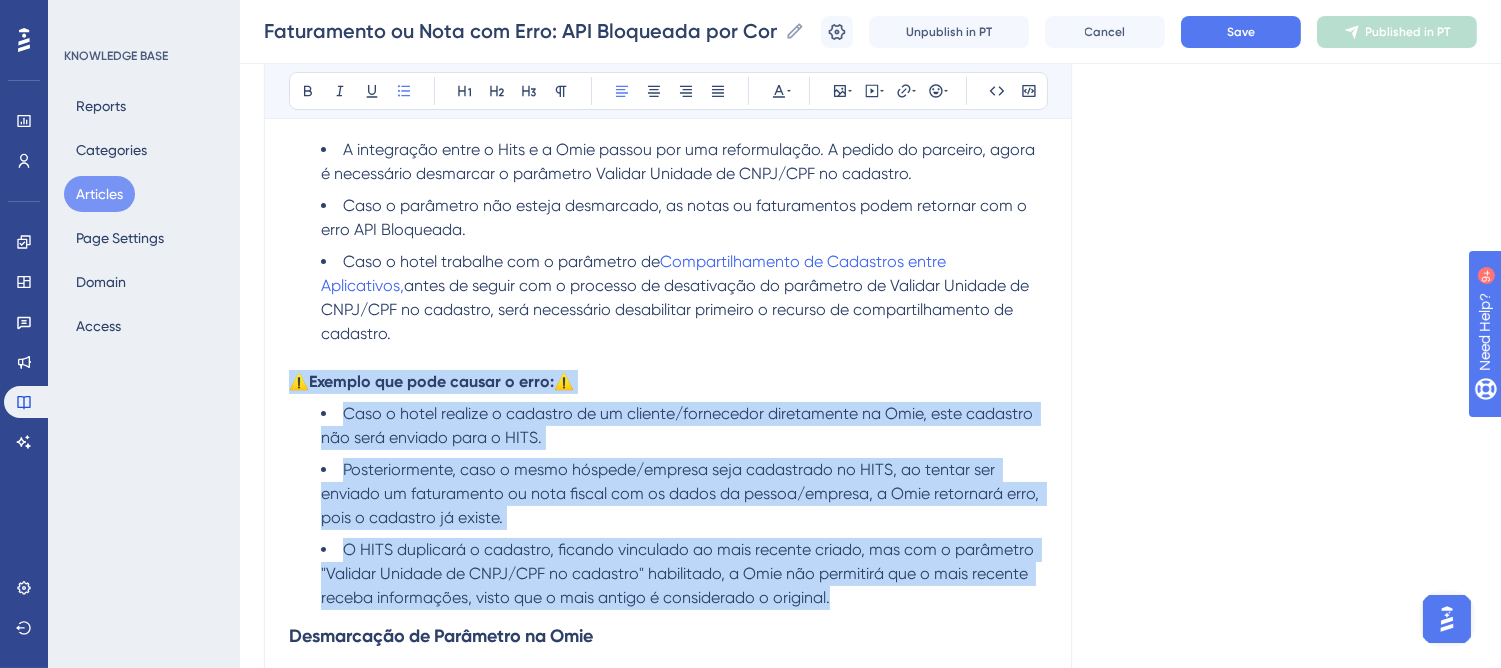 drag, startPoint x: 847, startPoint y: 573, endPoint x: 295, endPoint y: 361, distance: 591.3104 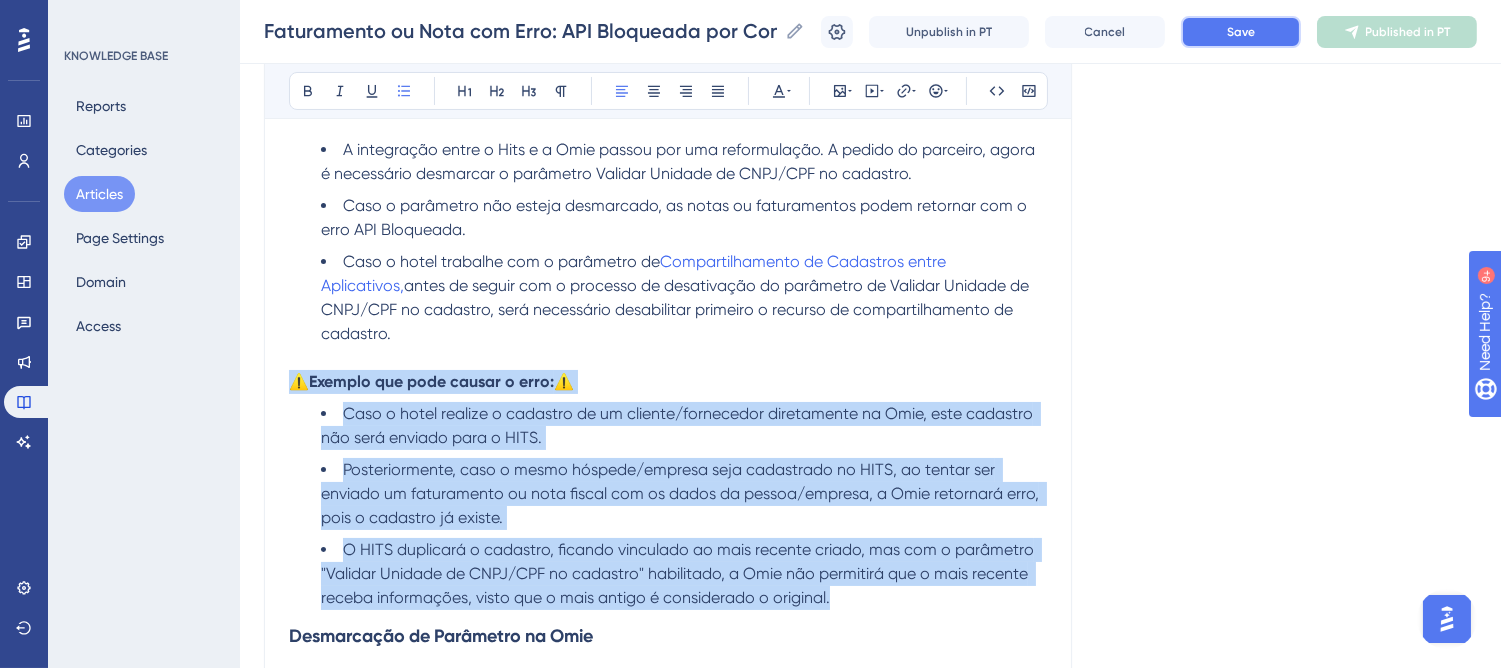 click on "Save" at bounding box center [1241, 32] 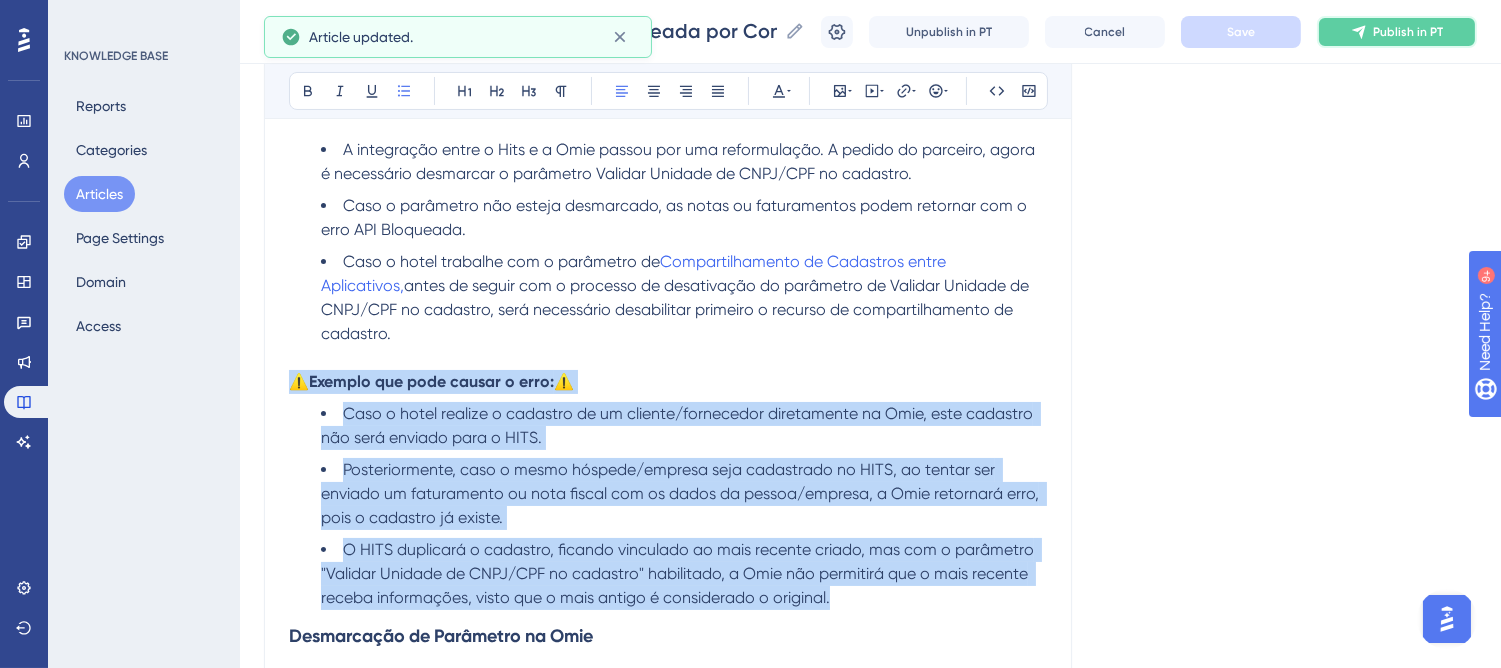 click on "Publish in PT" at bounding box center [1397, 32] 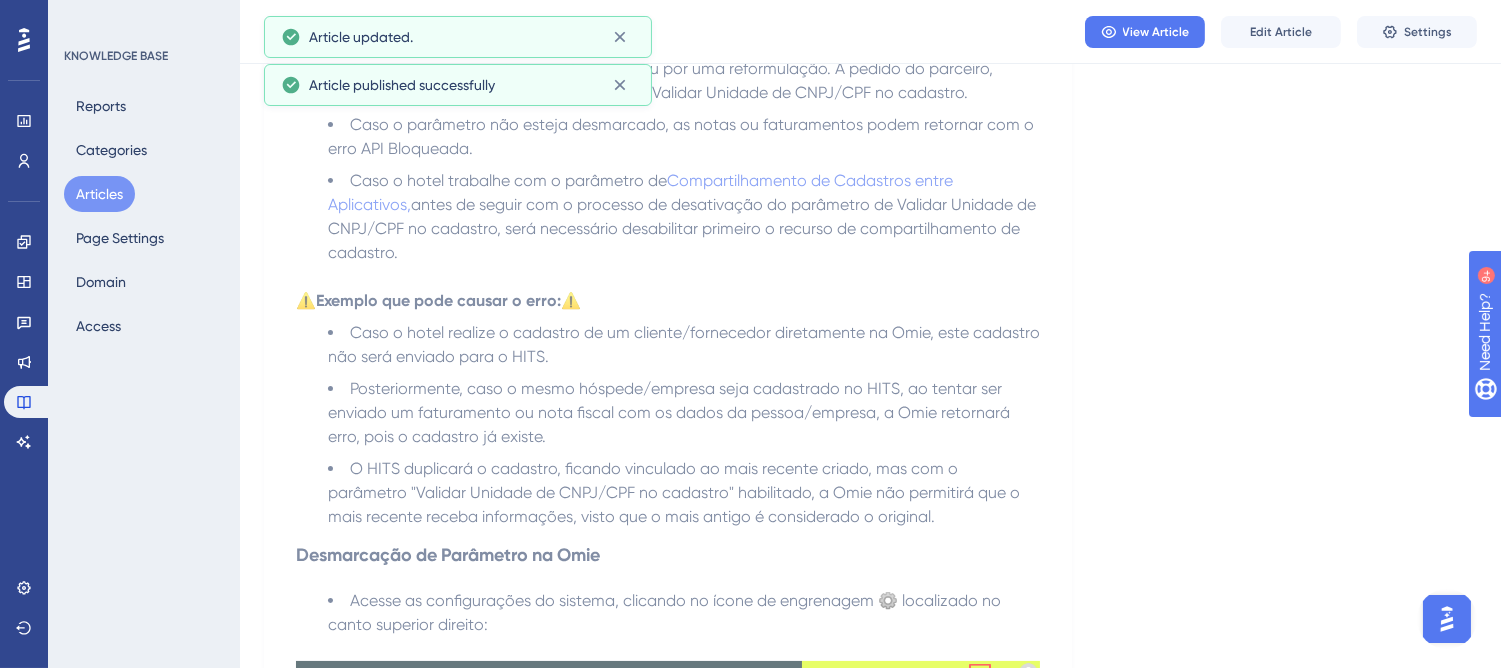 click on "Articles" at bounding box center (99, 194) 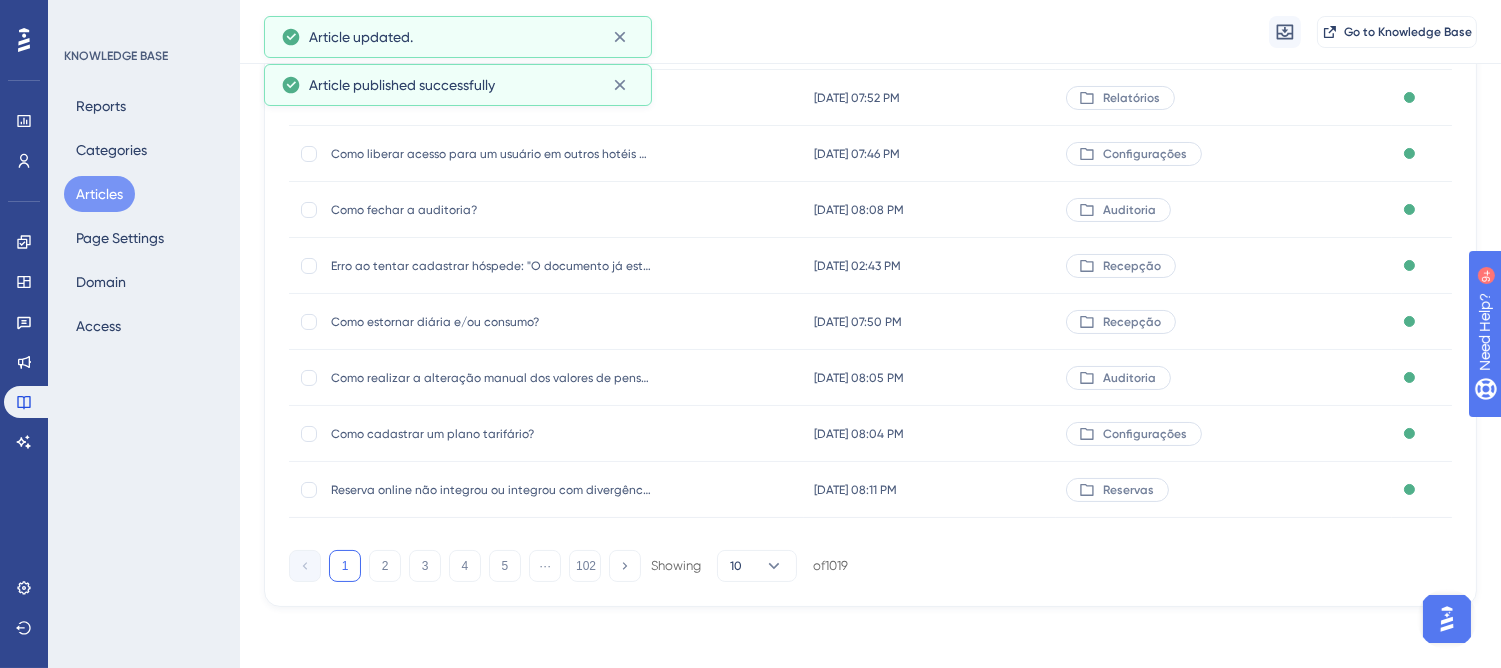 scroll, scrollTop: 0, scrollLeft: 0, axis: both 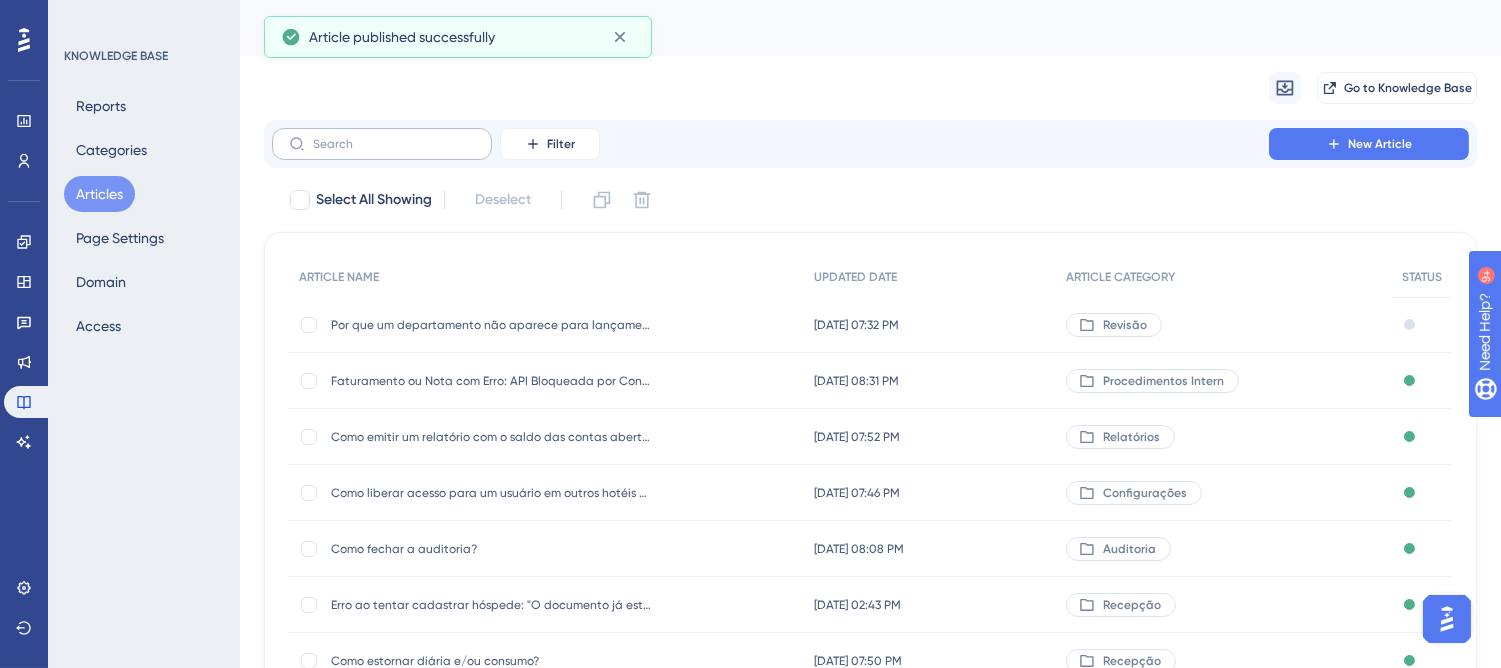 click at bounding box center [382, 144] 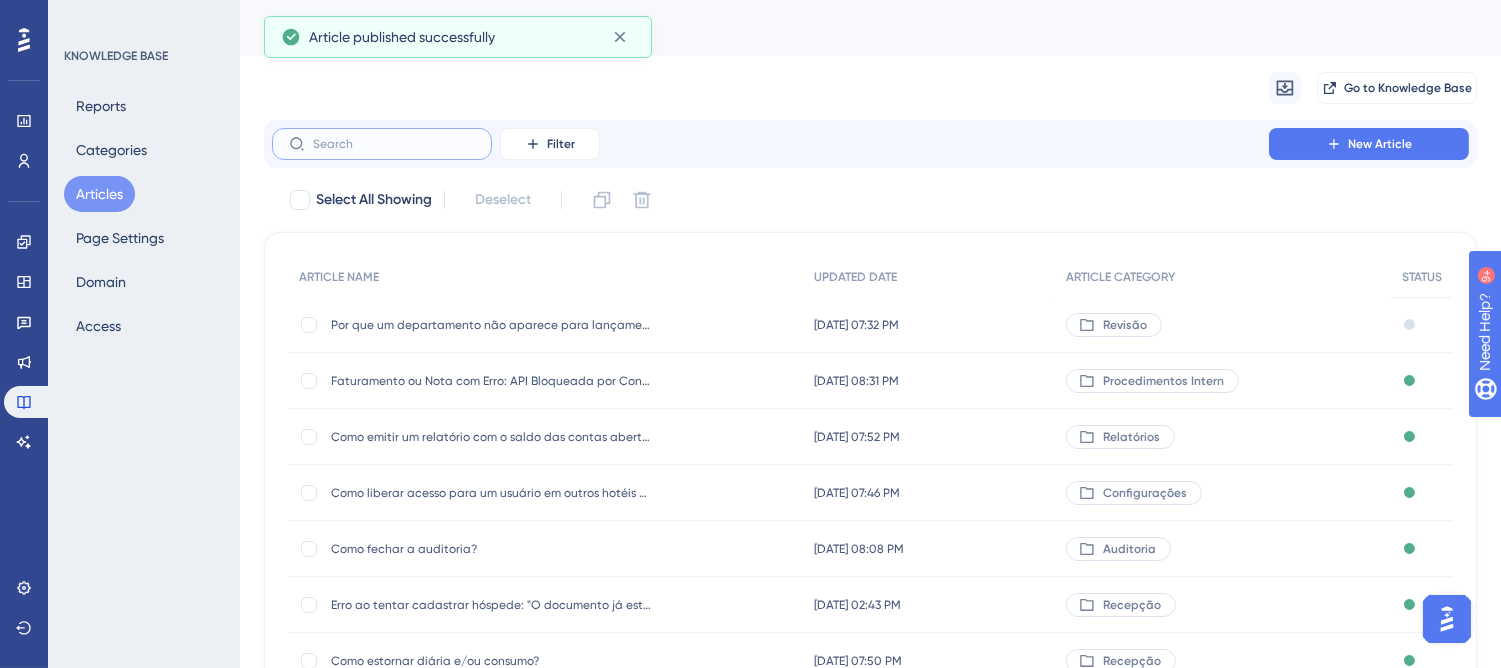 click at bounding box center (394, 144) 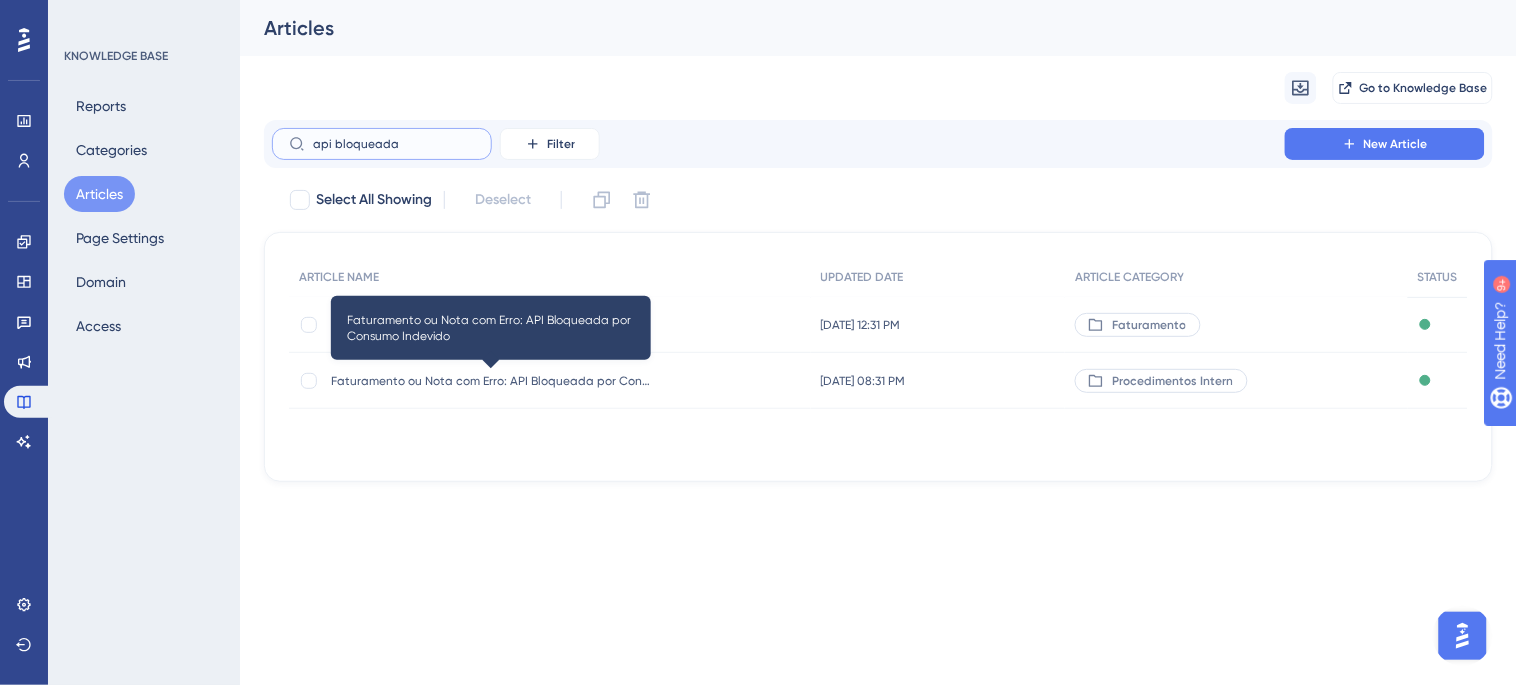 type on "api bloqueada" 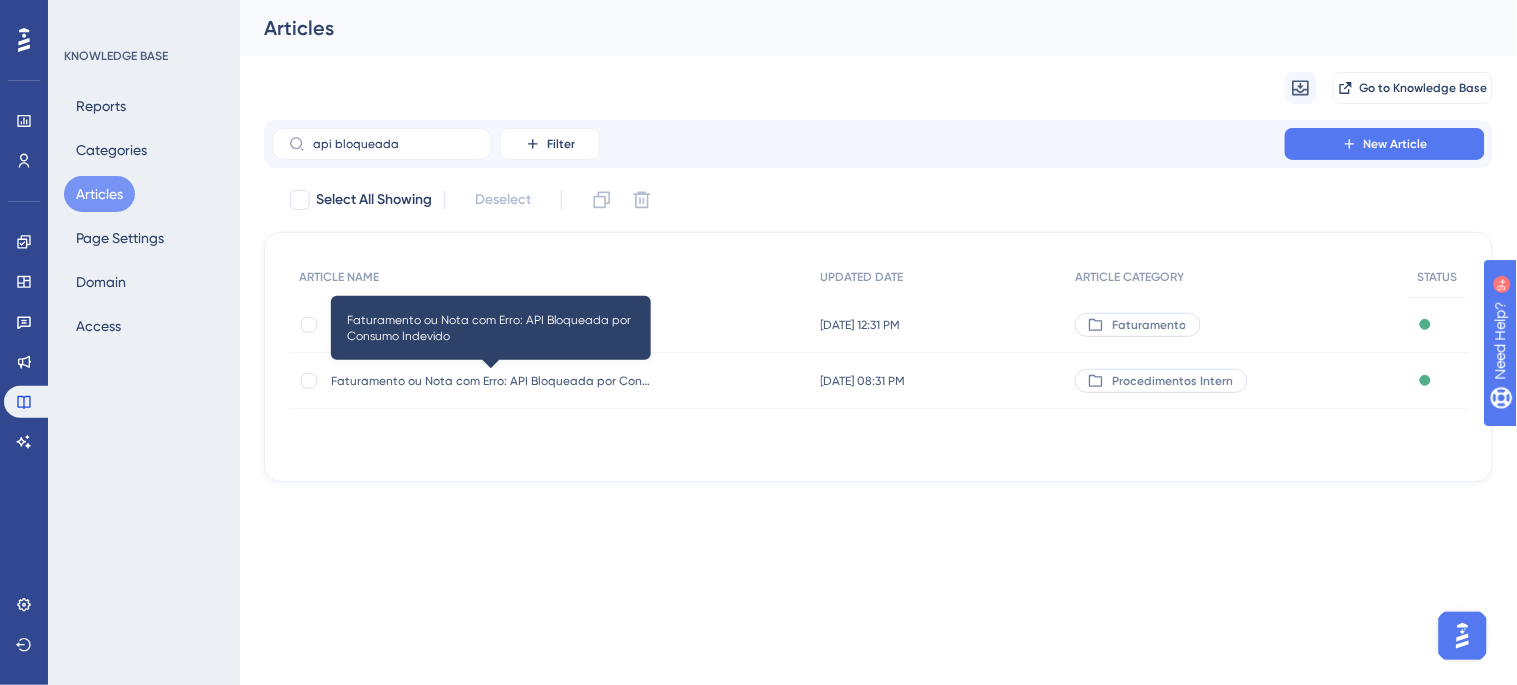 click on "Faturamento ou Nota com Erro: API Bloqueada por Consumo Indevido" at bounding box center (491, 381) 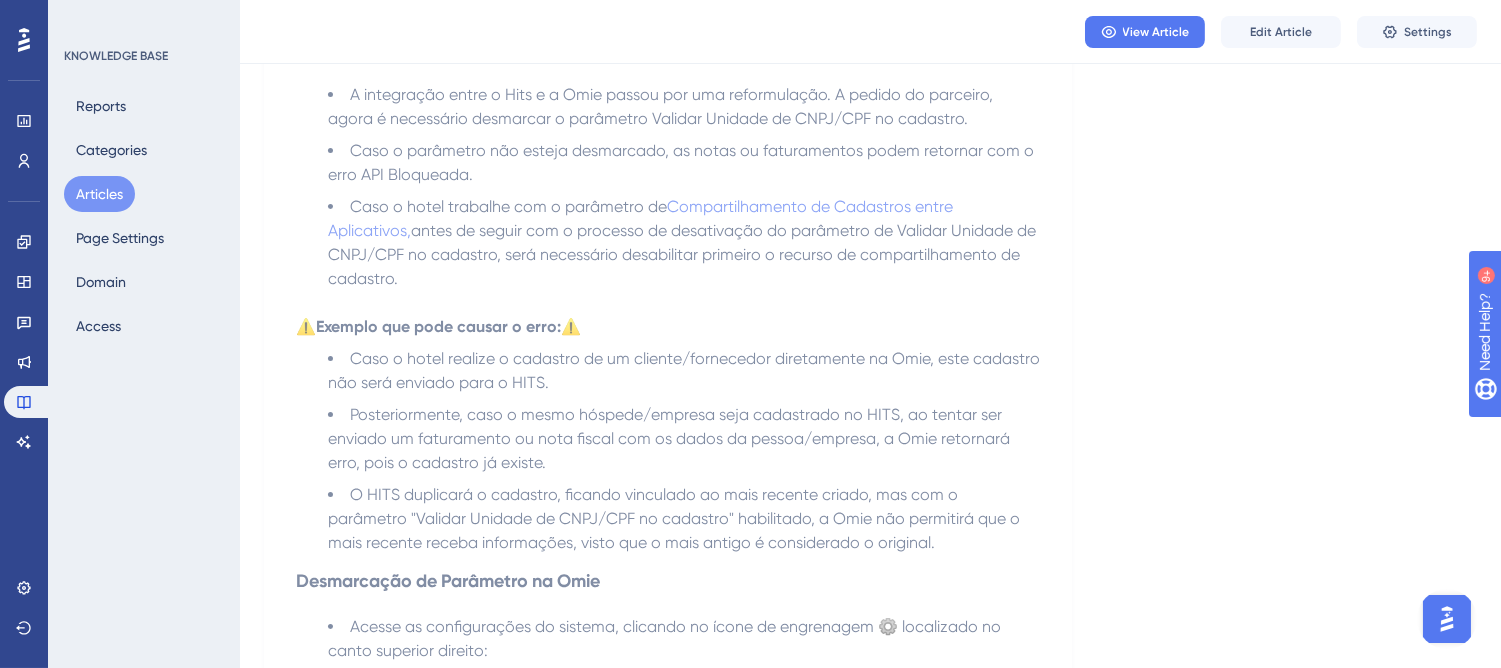 scroll, scrollTop: 333, scrollLeft: 0, axis: vertical 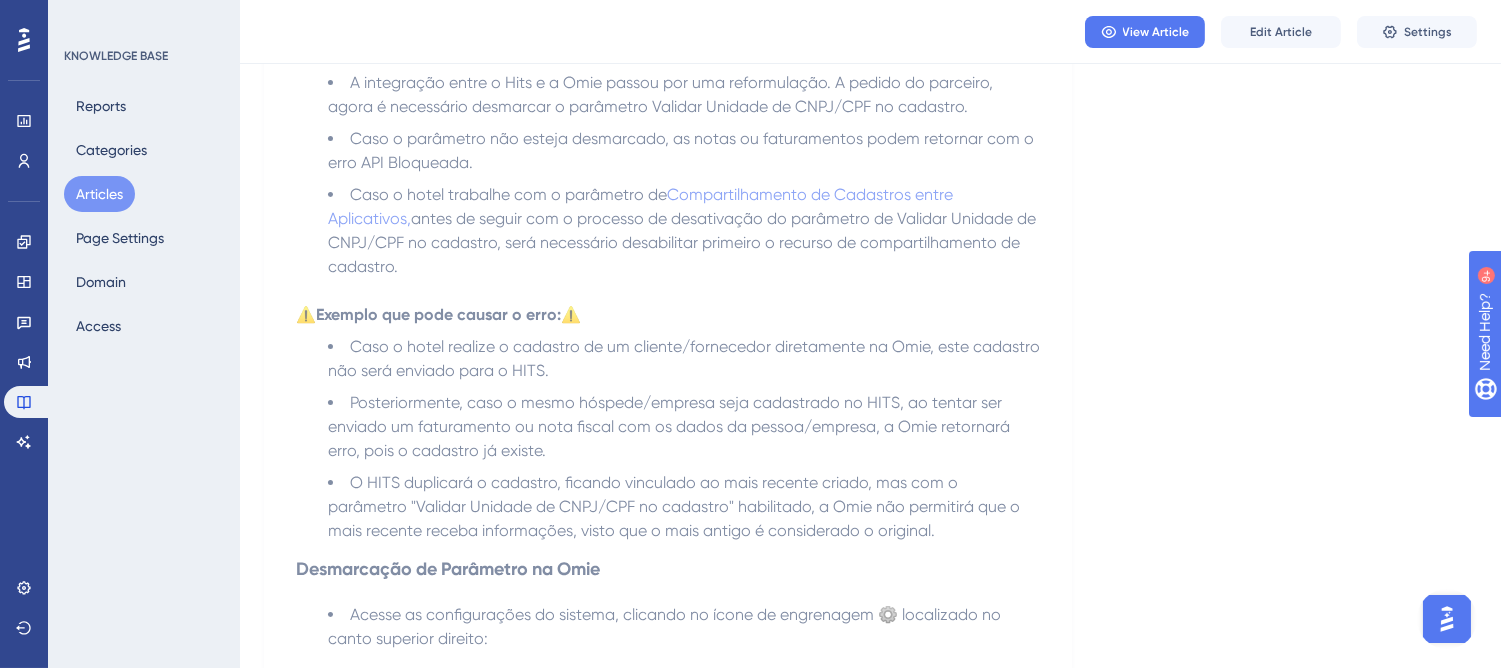 click on "Articles" at bounding box center [99, 194] 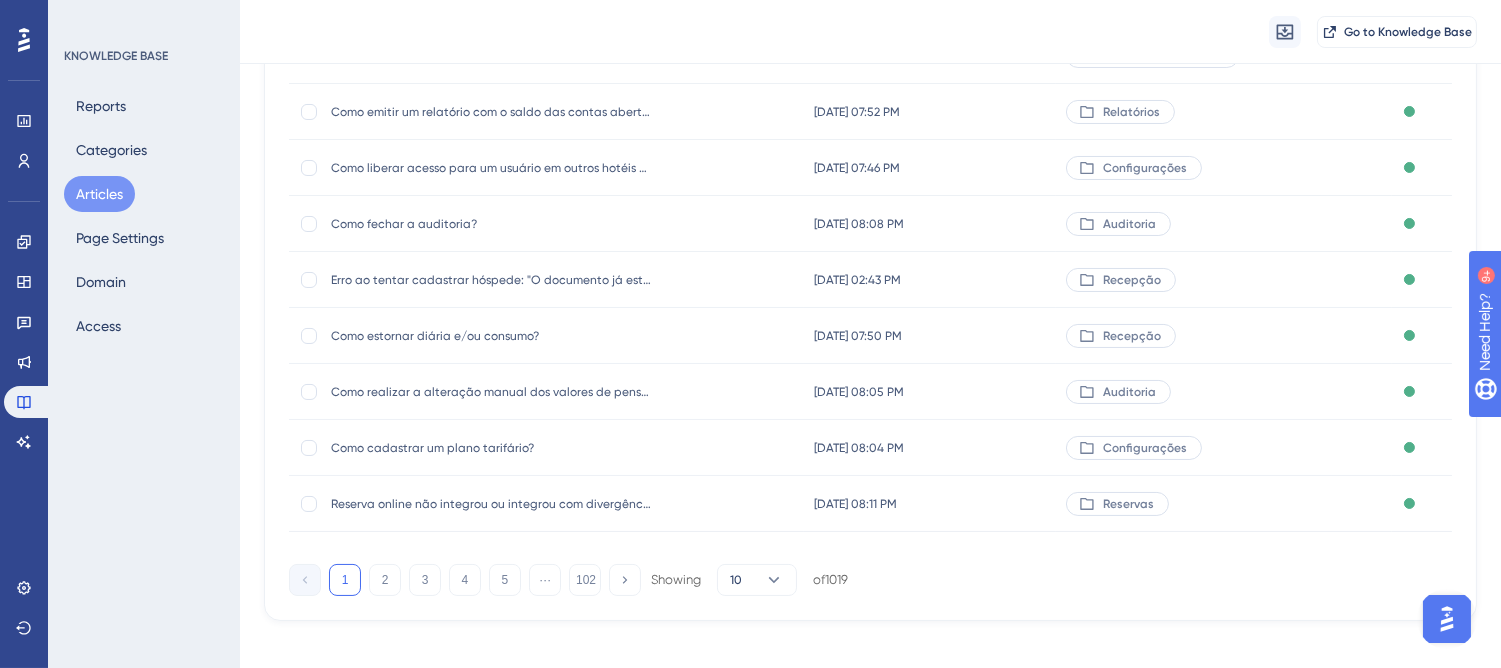 scroll, scrollTop: 0, scrollLeft: 0, axis: both 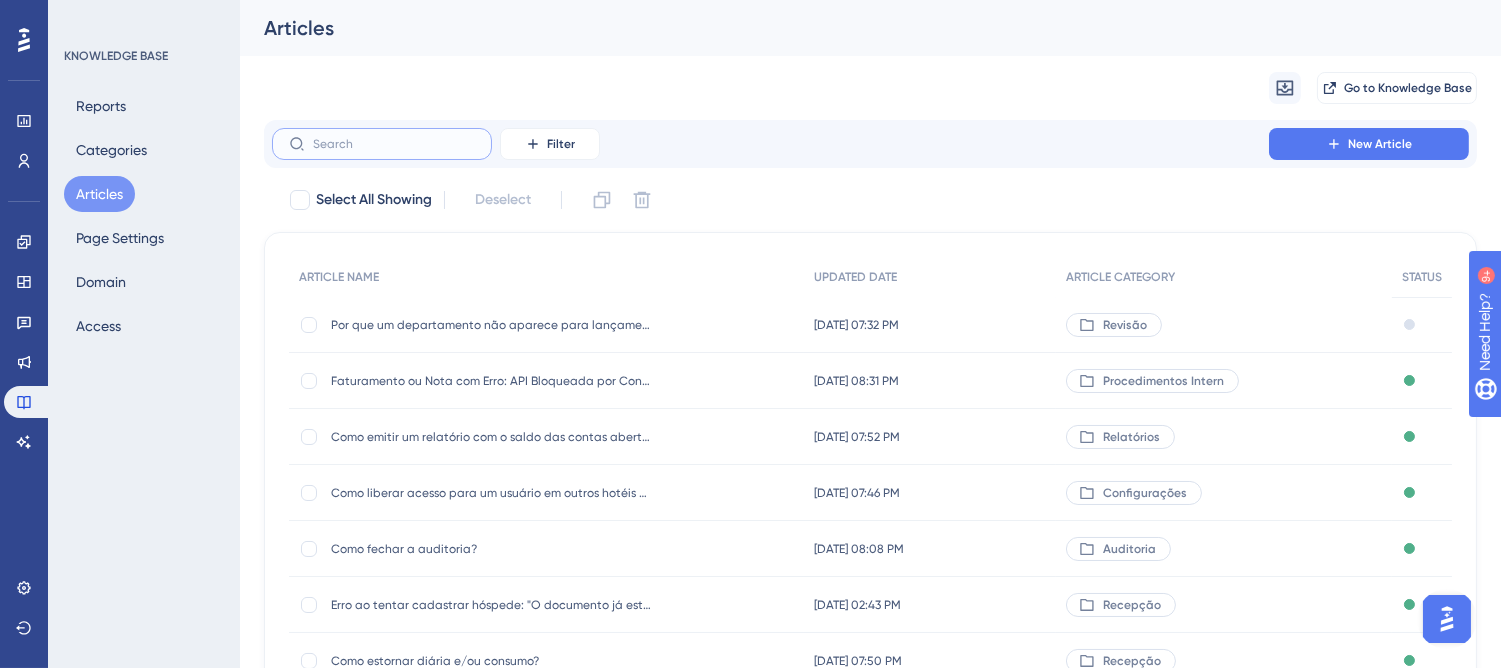 click at bounding box center [394, 144] 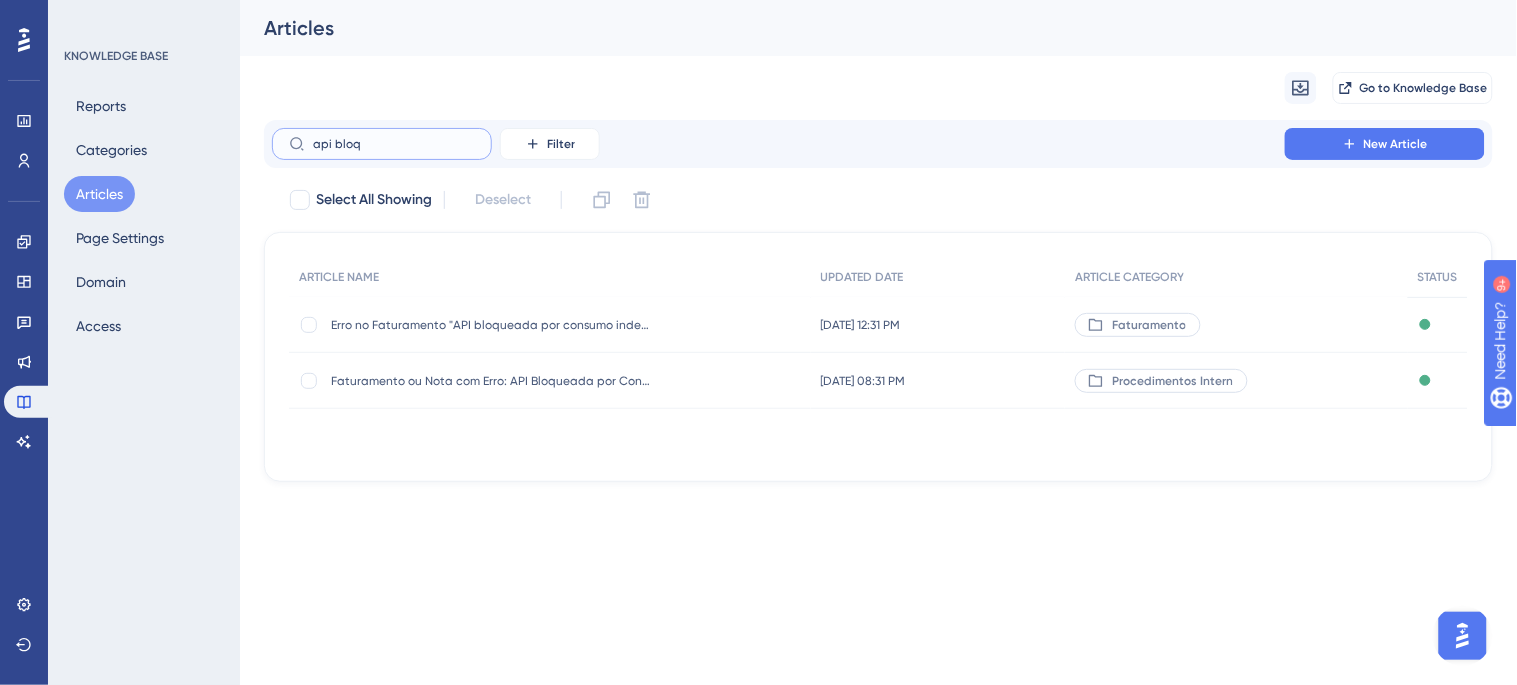 type on "api bloq" 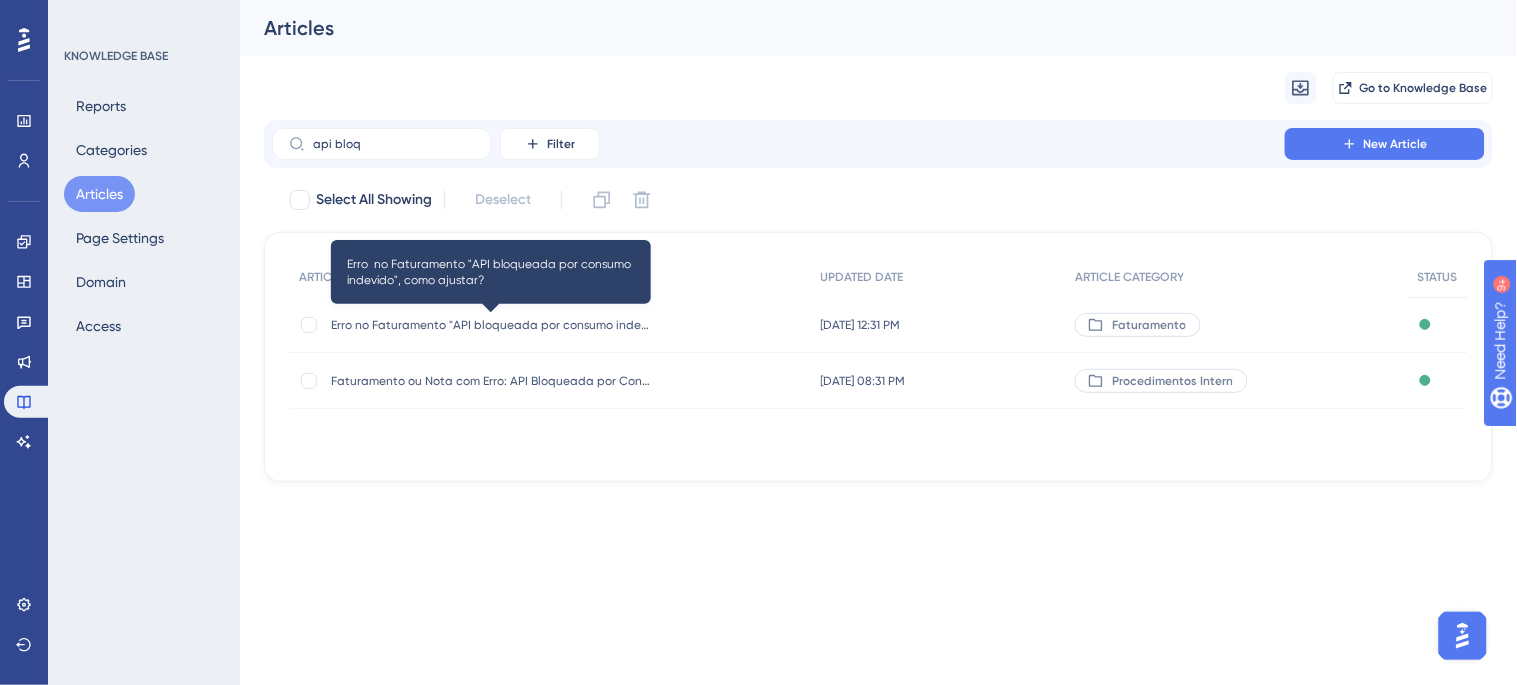 click on "Erro  no Faturamento "API bloqueada por consumo indevido", como ajustar?" at bounding box center [491, 325] 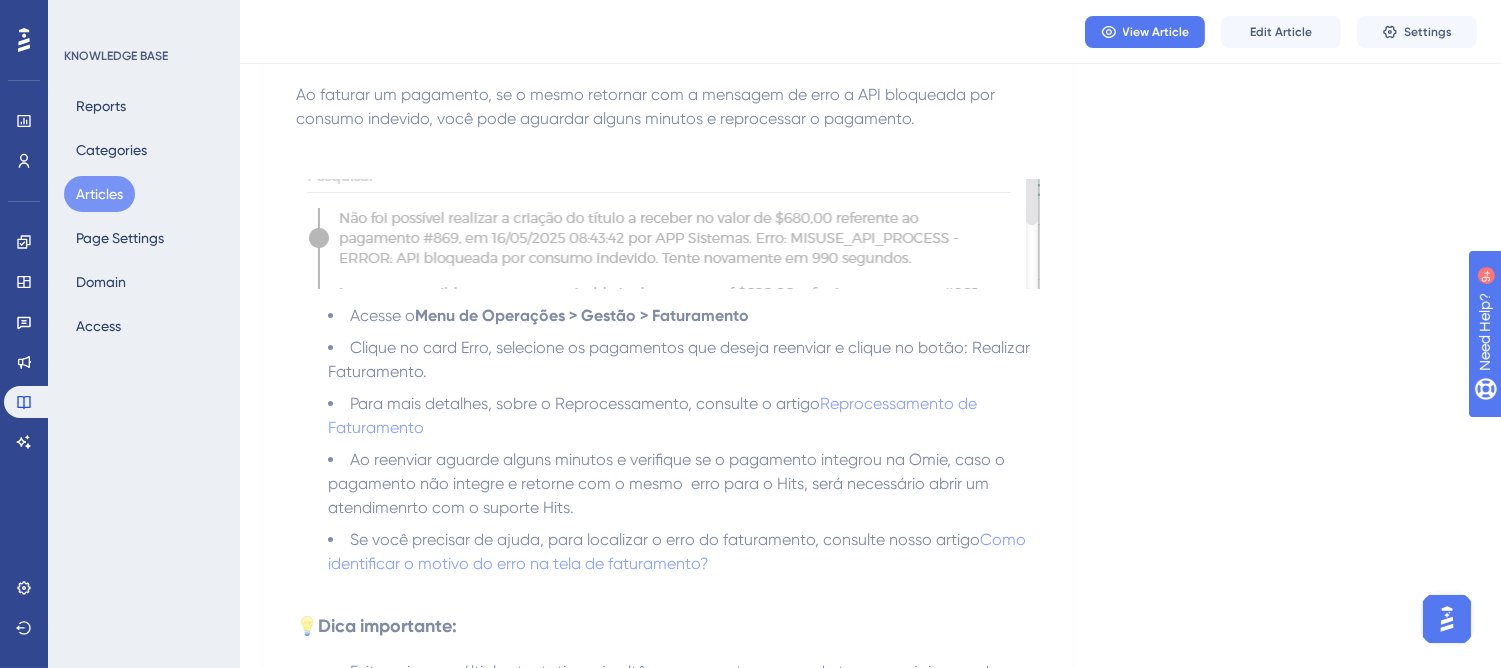 scroll, scrollTop: 0, scrollLeft: 0, axis: both 